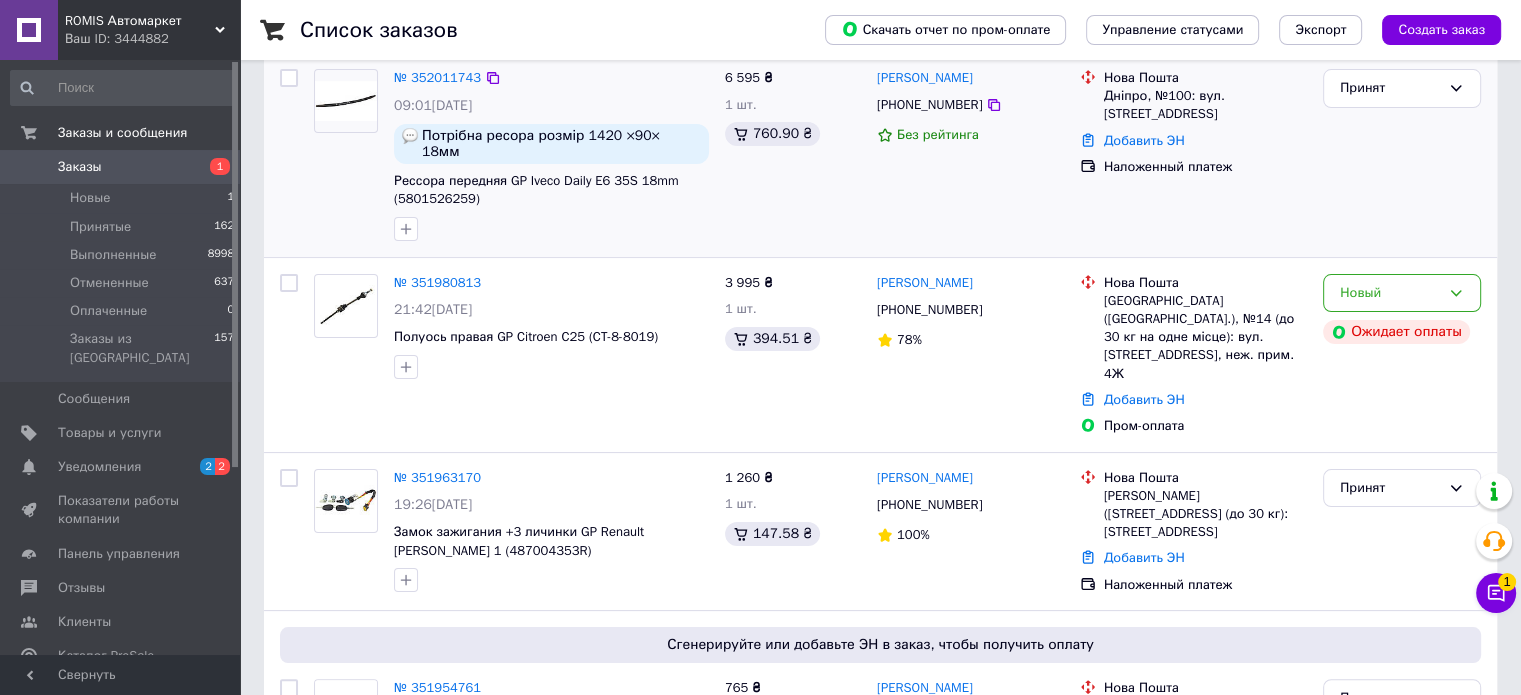 scroll, scrollTop: 300, scrollLeft: 0, axis: vertical 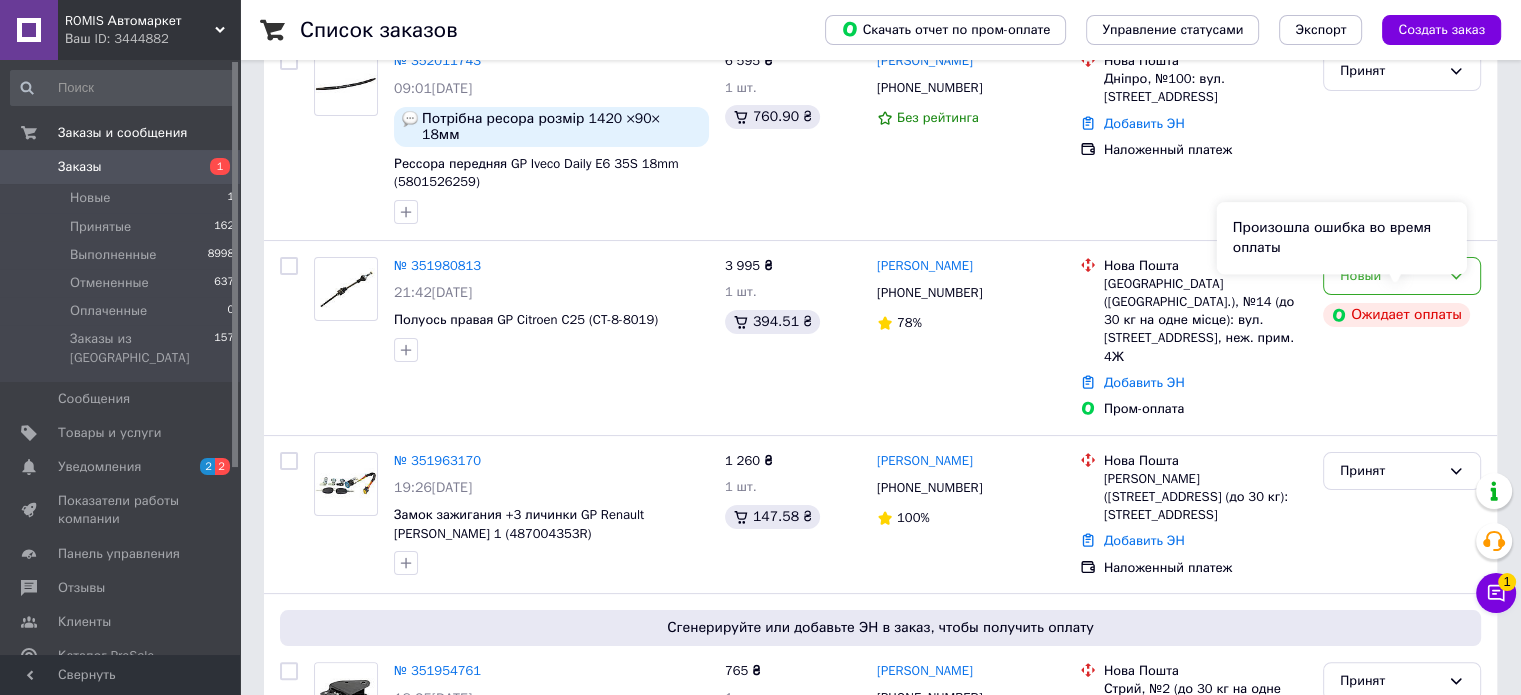 click on "Произошла ошибка во время оплаты" at bounding box center (1342, 238) 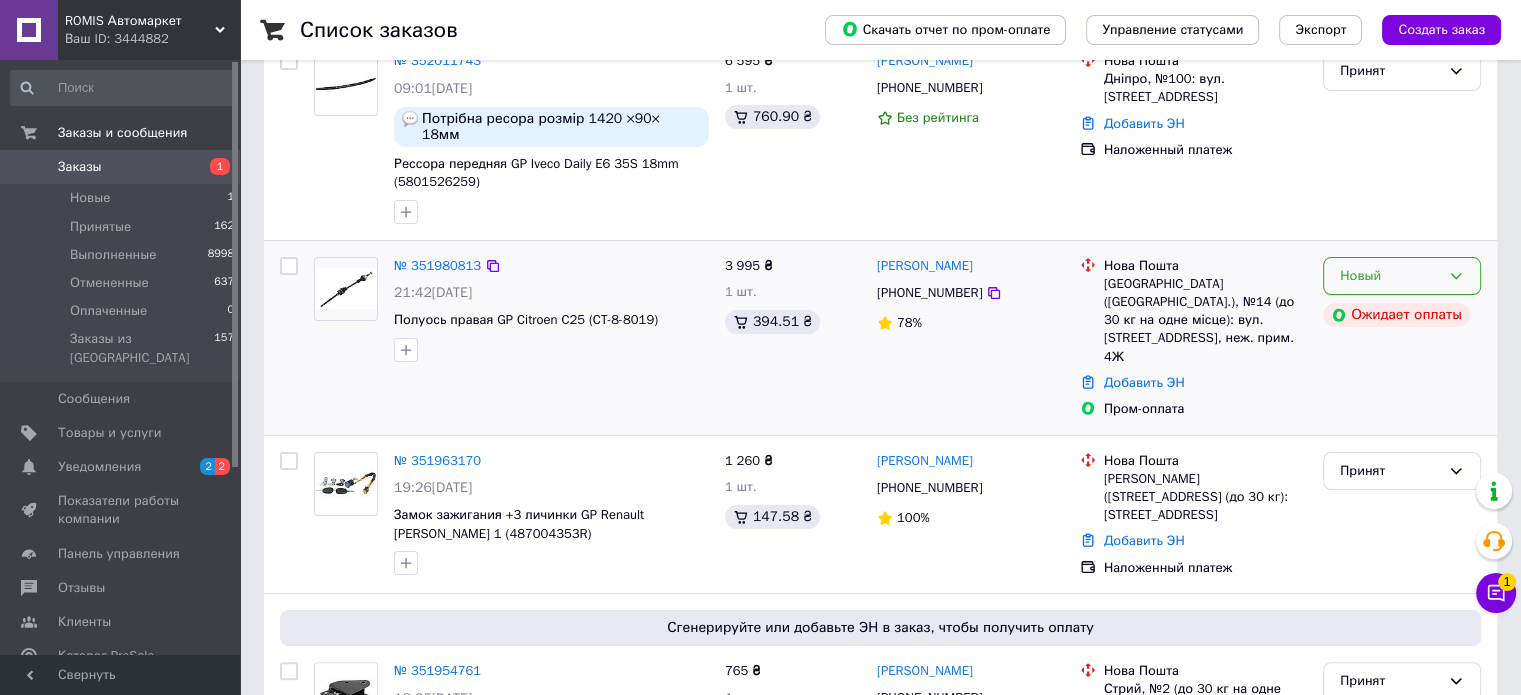click on "Новый" at bounding box center (1402, 276) 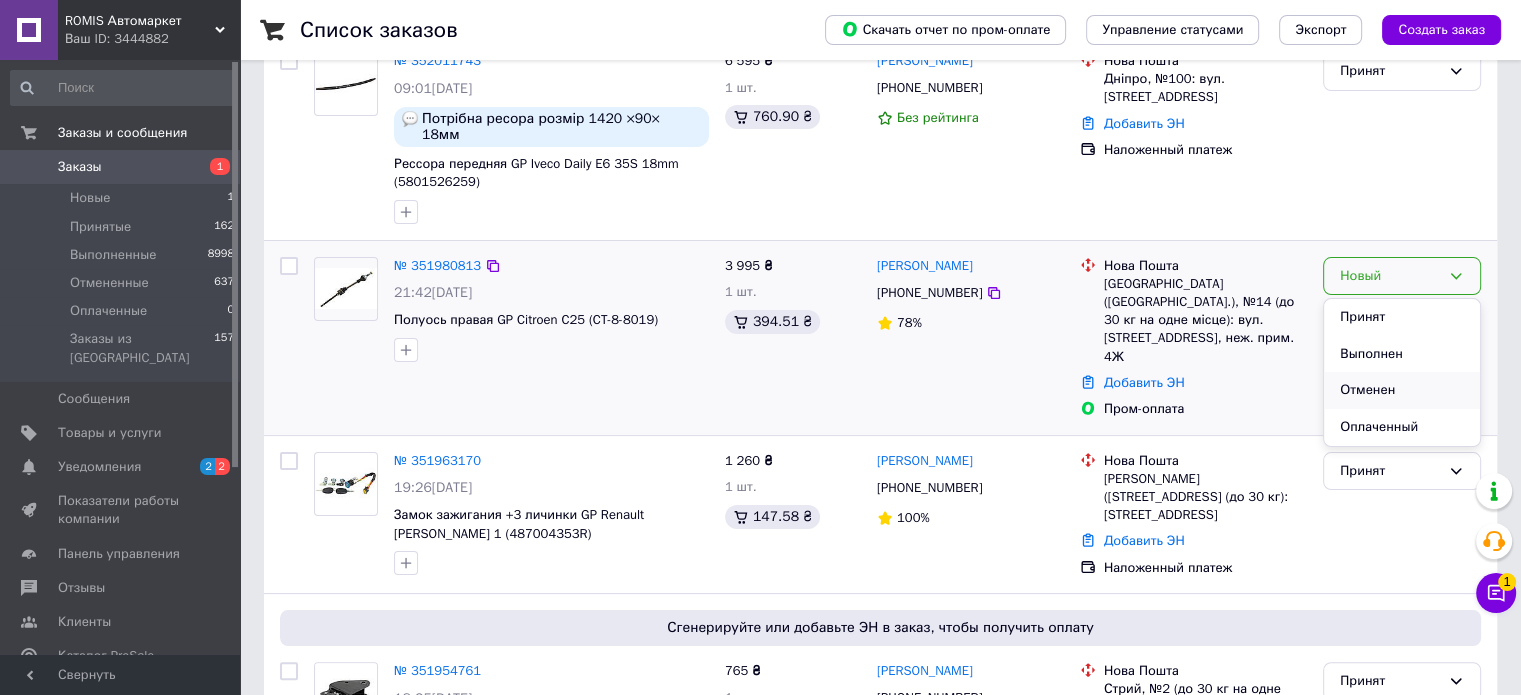 click on "Отменен" at bounding box center [1402, 390] 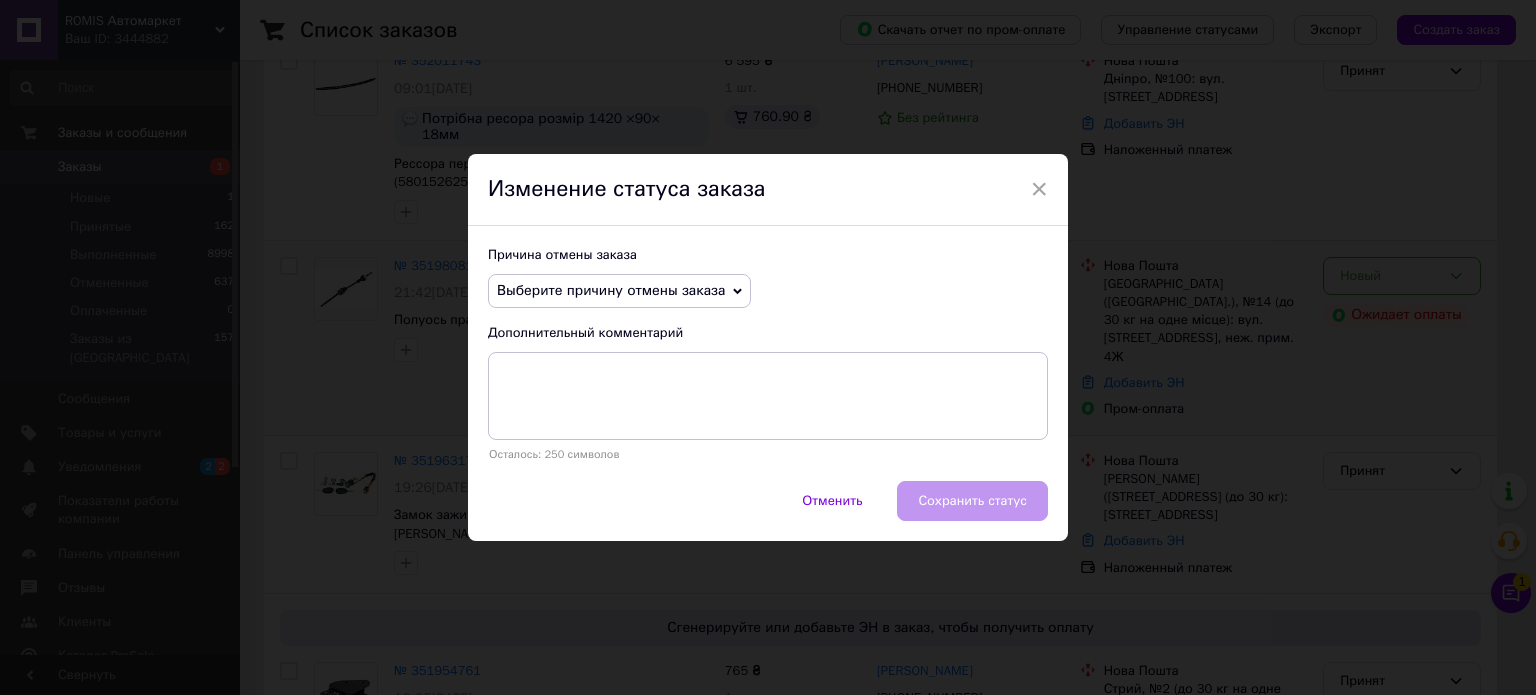 click on "Выберите причину отмены заказа" at bounding box center (611, 290) 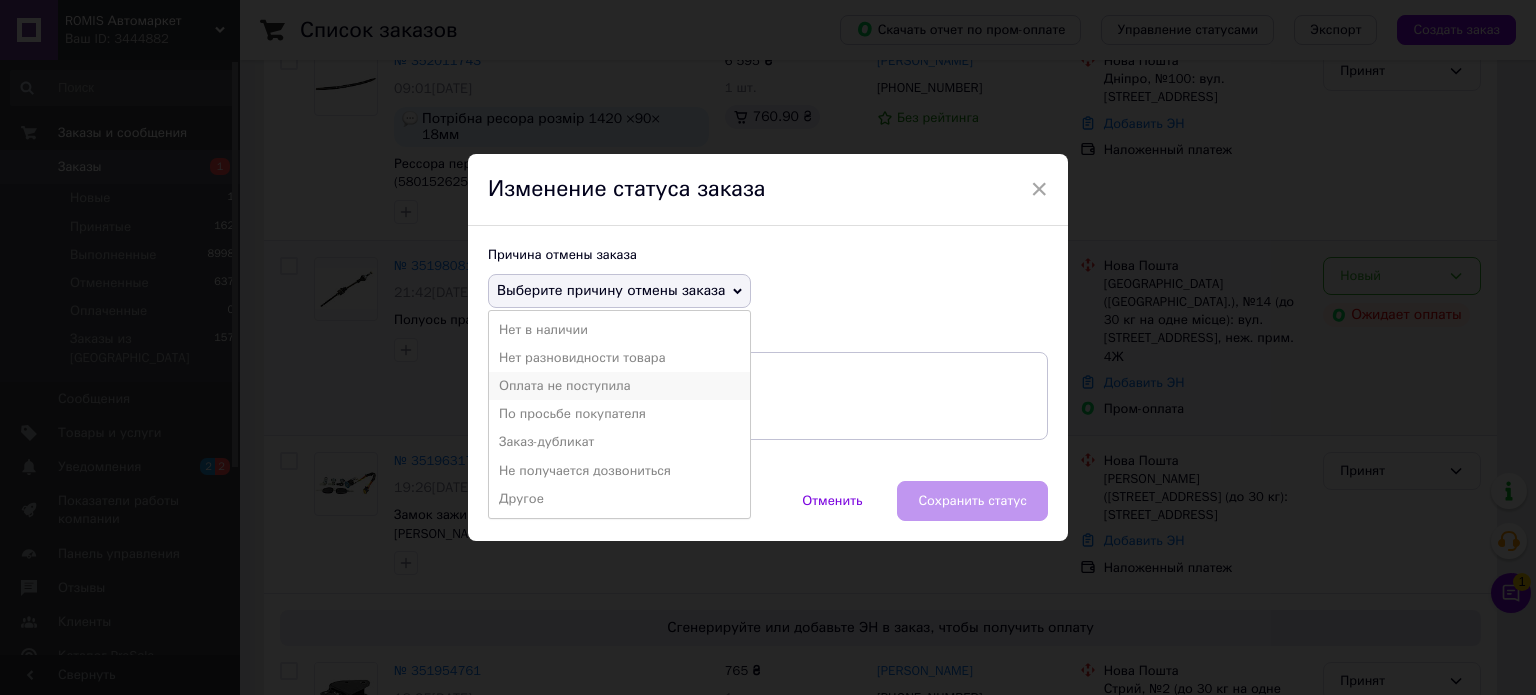 click on "Оплата не поступила" at bounding box center [619, 386] 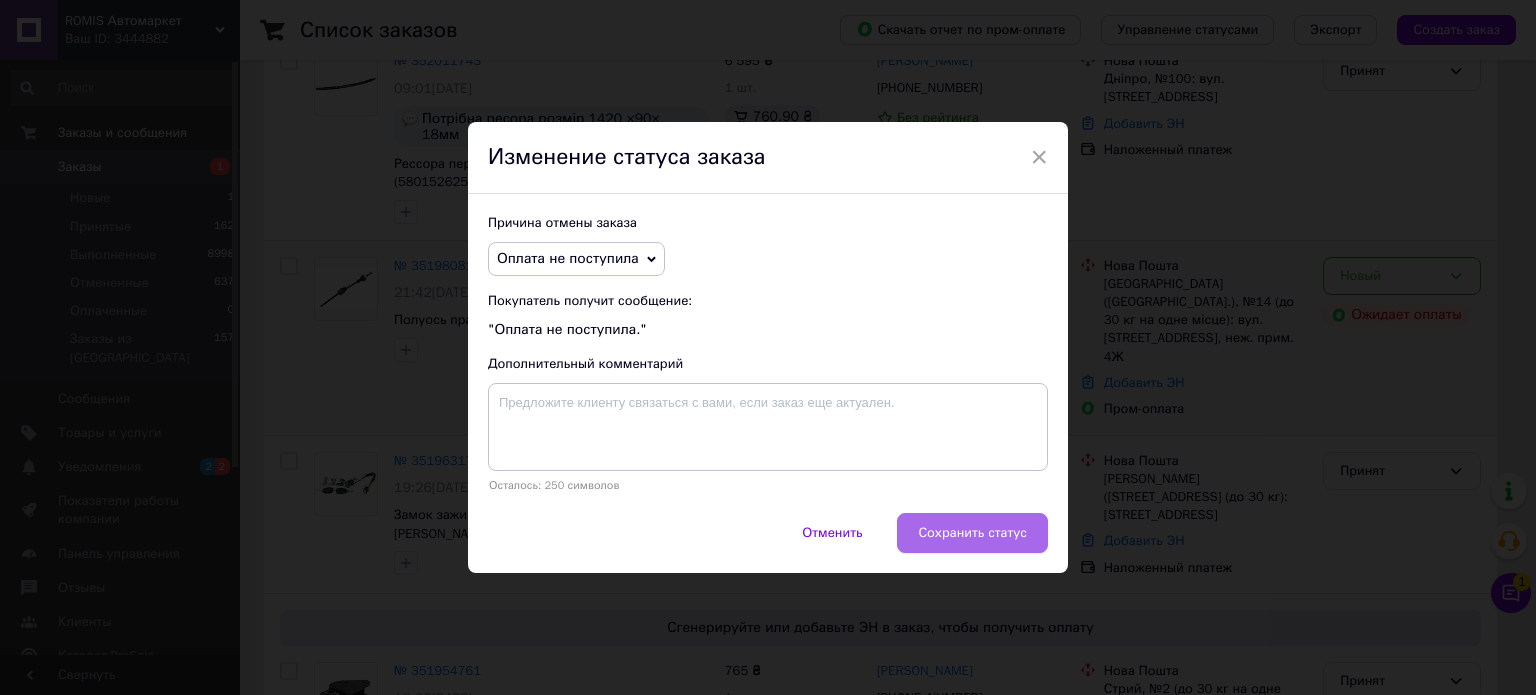 click on "Сохранить статус" at bounding box center (972, 533) 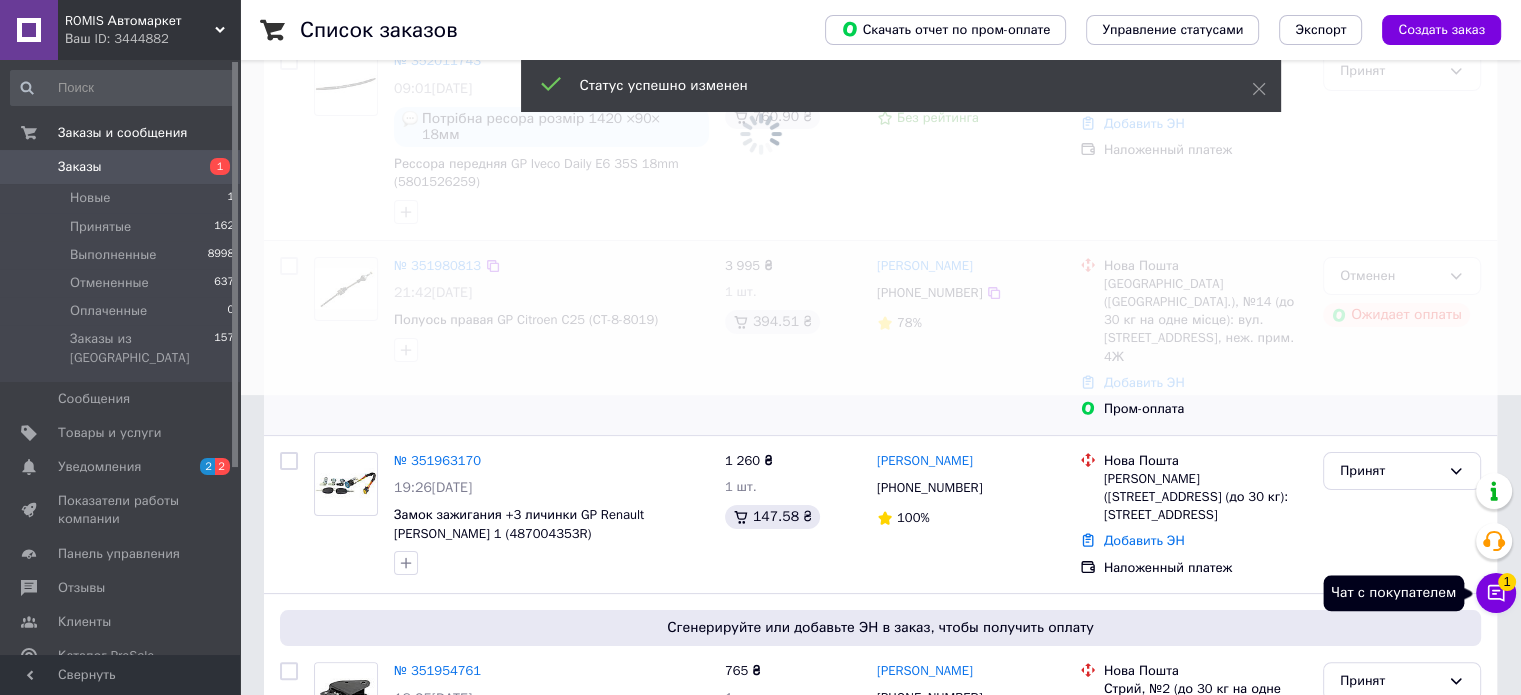 click 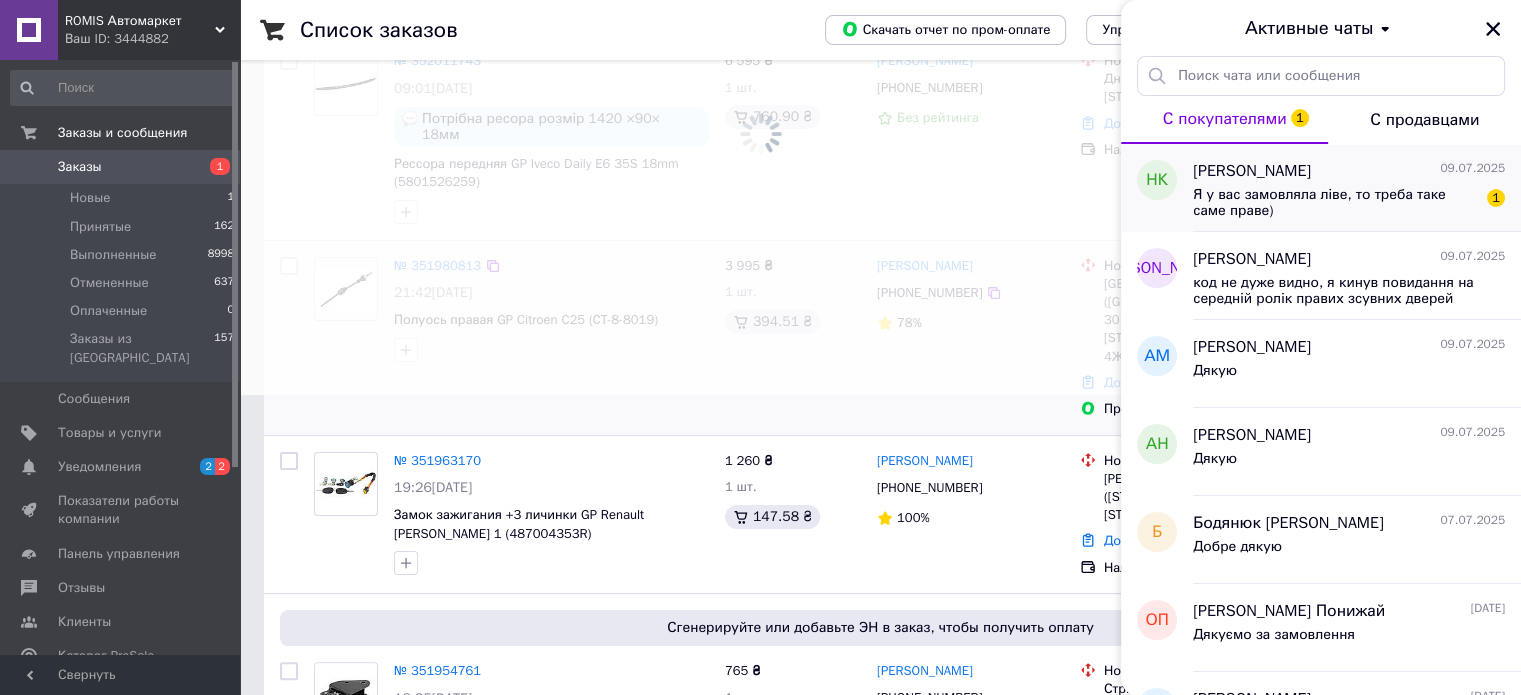 click on "Я у вас замовляла ліве, то треба таке саме праве)" at bounding box center (1335, 203) 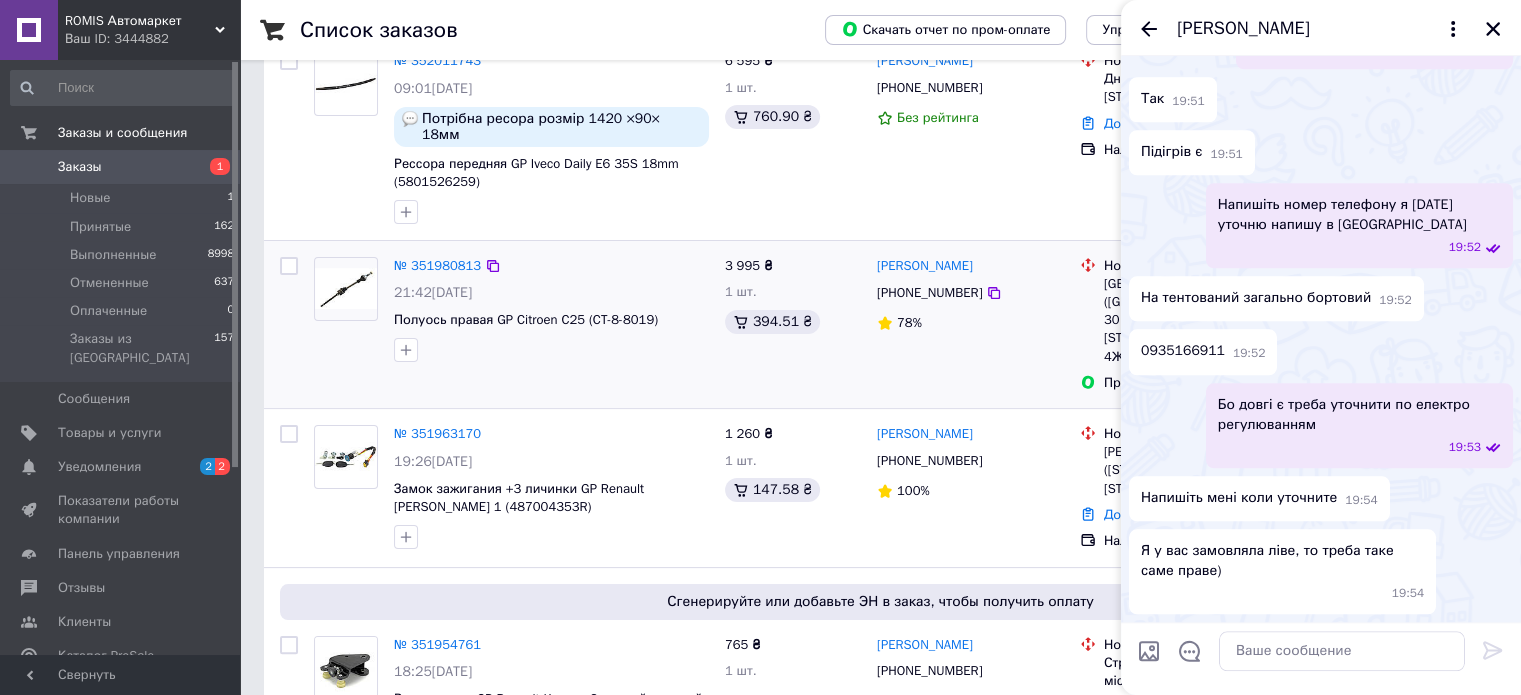 scroll, scrollTop: 1932, scrollLeft: 0, axis: vertical 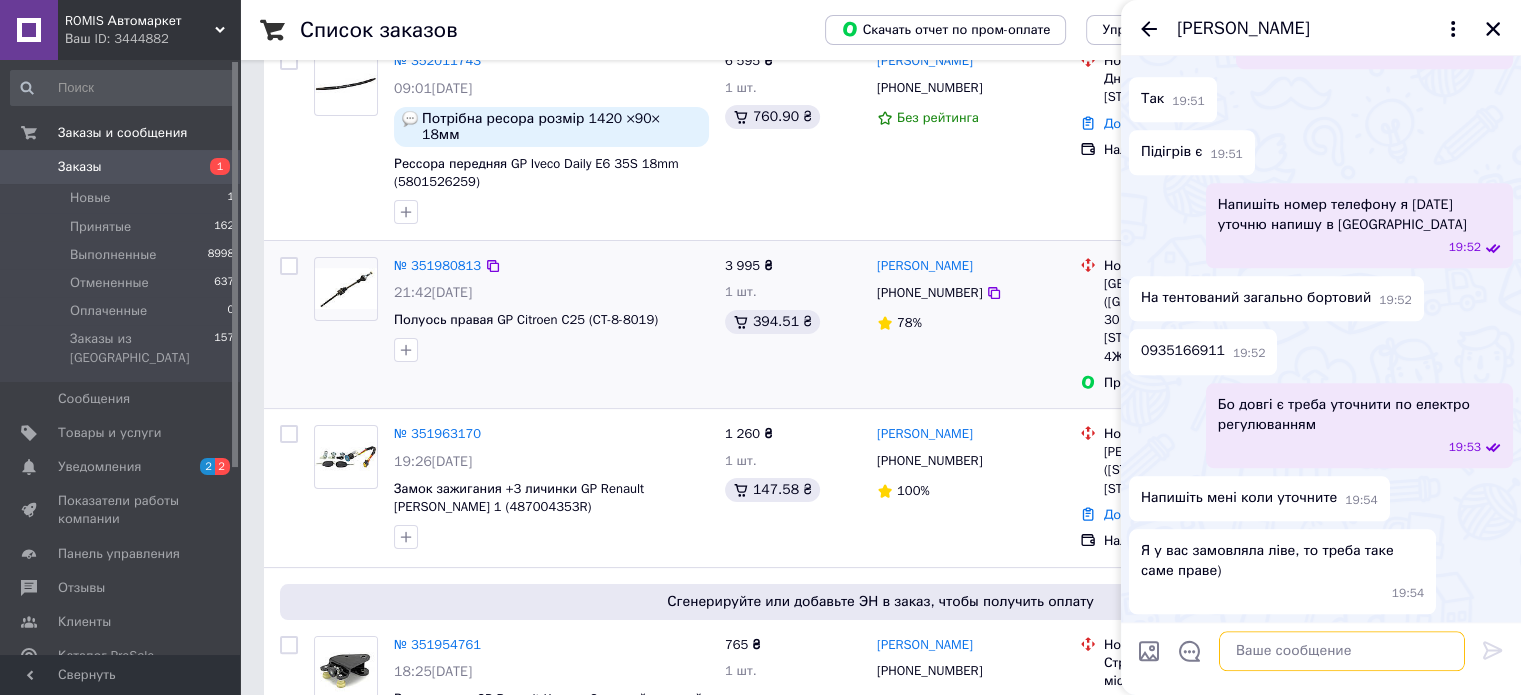 click at bounding box center (1342, 651) 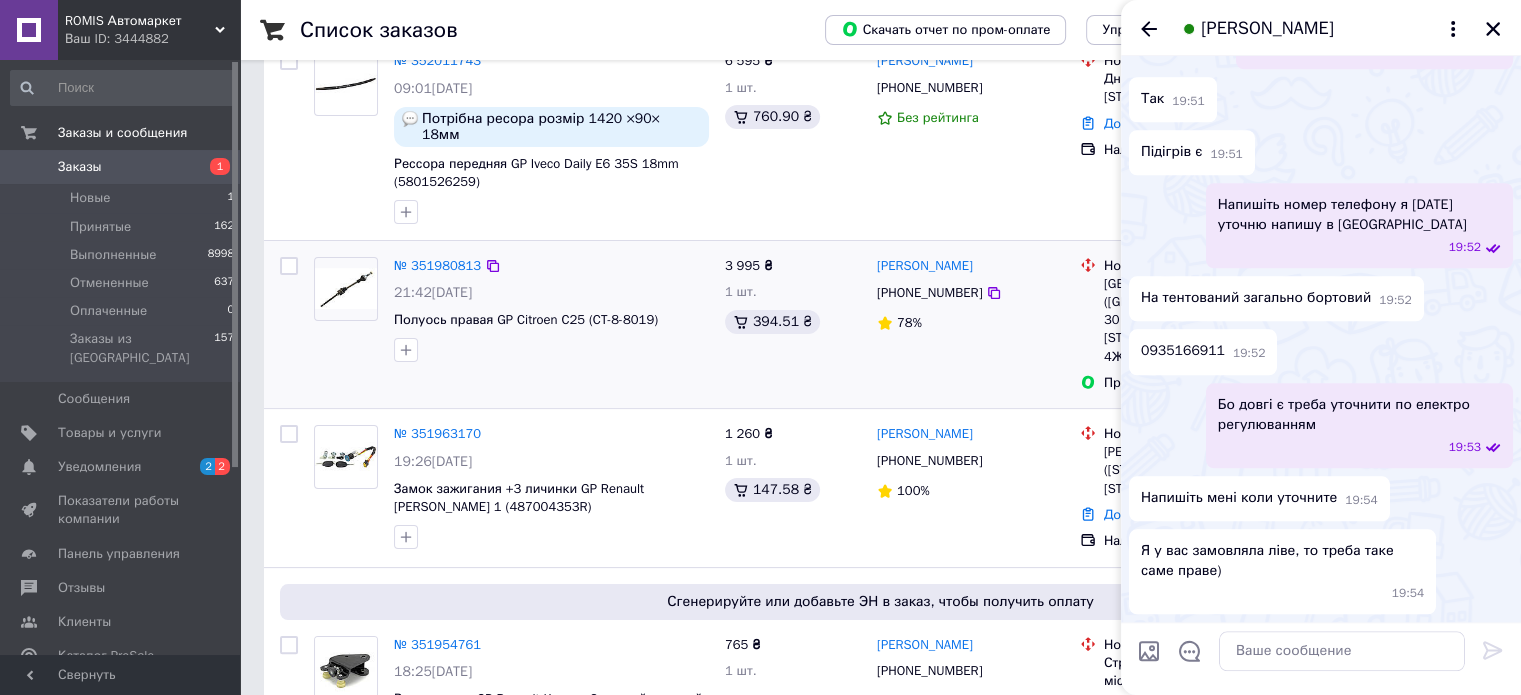click on "Надія Комарова" at bounding box center (1267, 29) 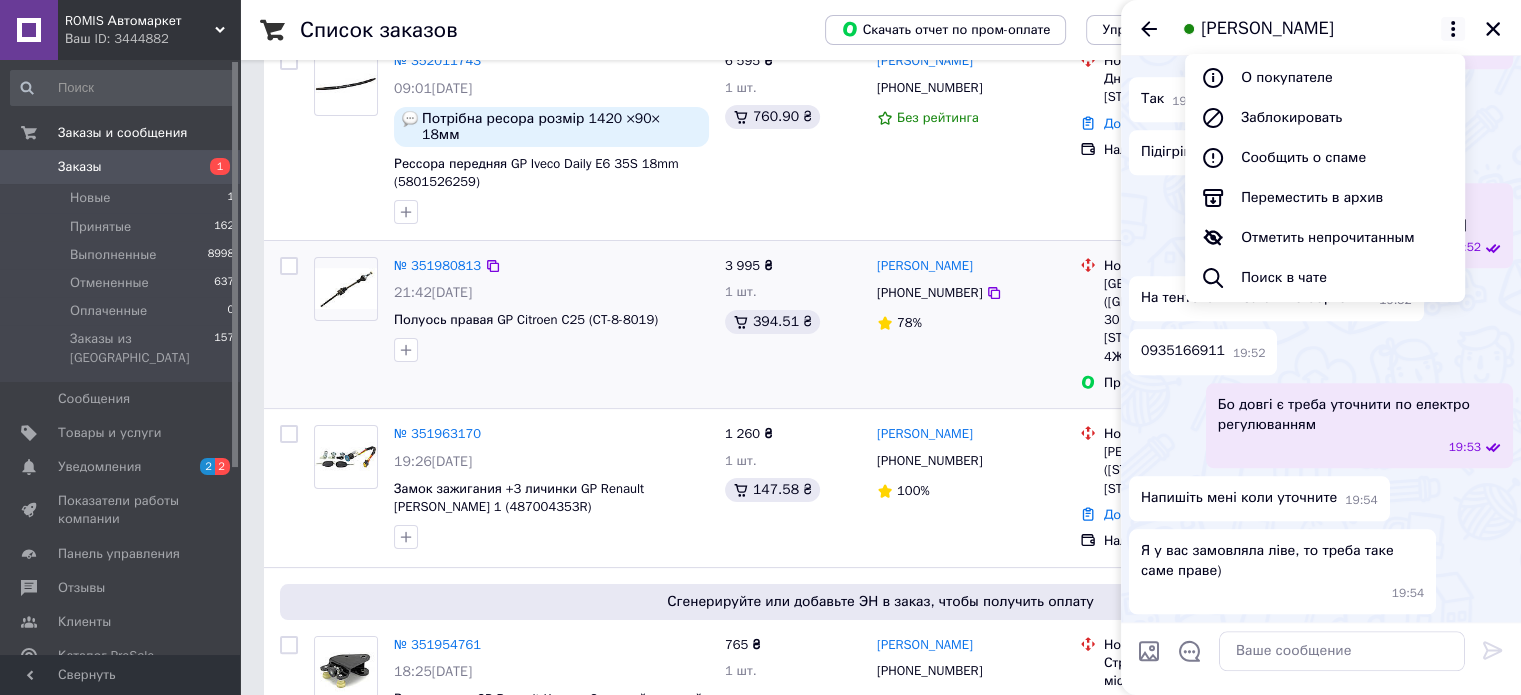 click on "Так 19:51" at bounding box center (1321, 99) 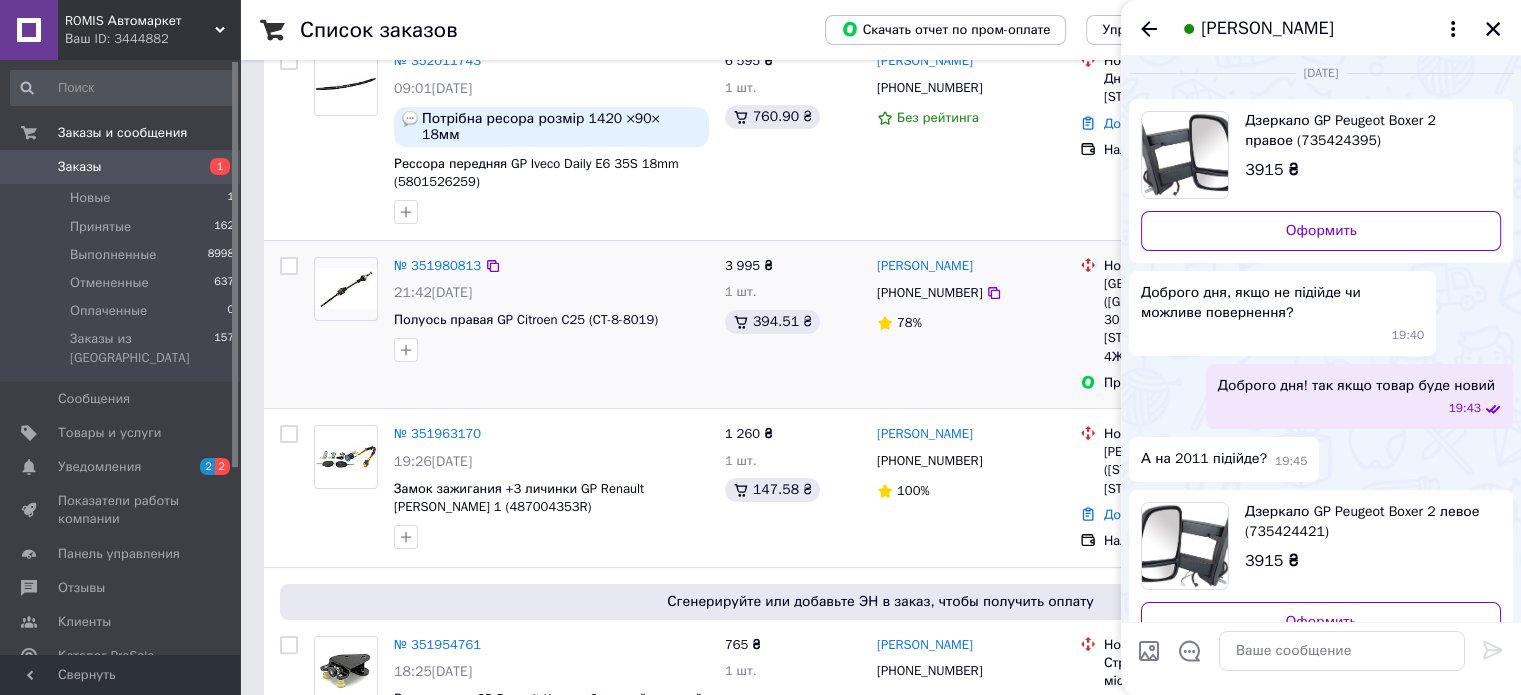 scroll, scrollTop: 0, scrollLeft: 0, axis: both 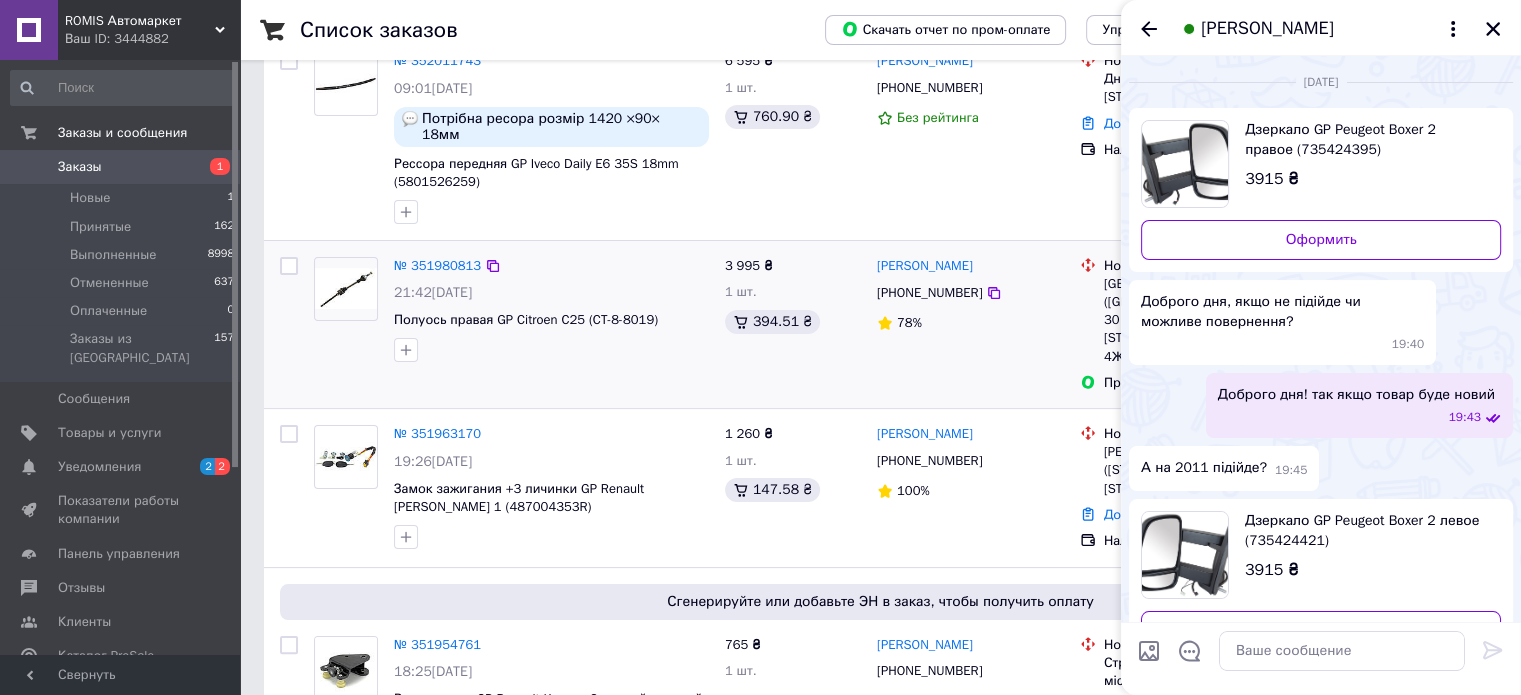 click on "Надія Комарова" at bounding box center (1267, 29) 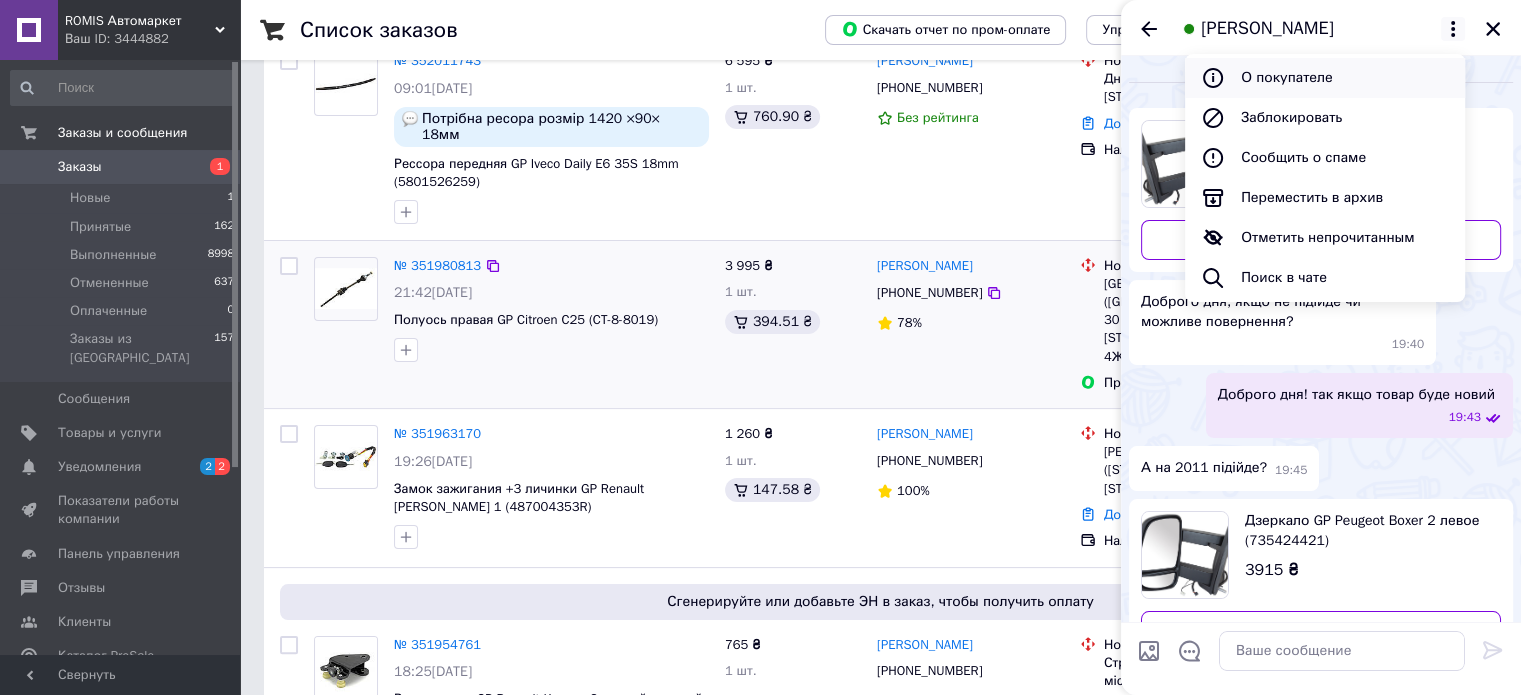 click on "О покупателе" at bounding box center [1325, 78] 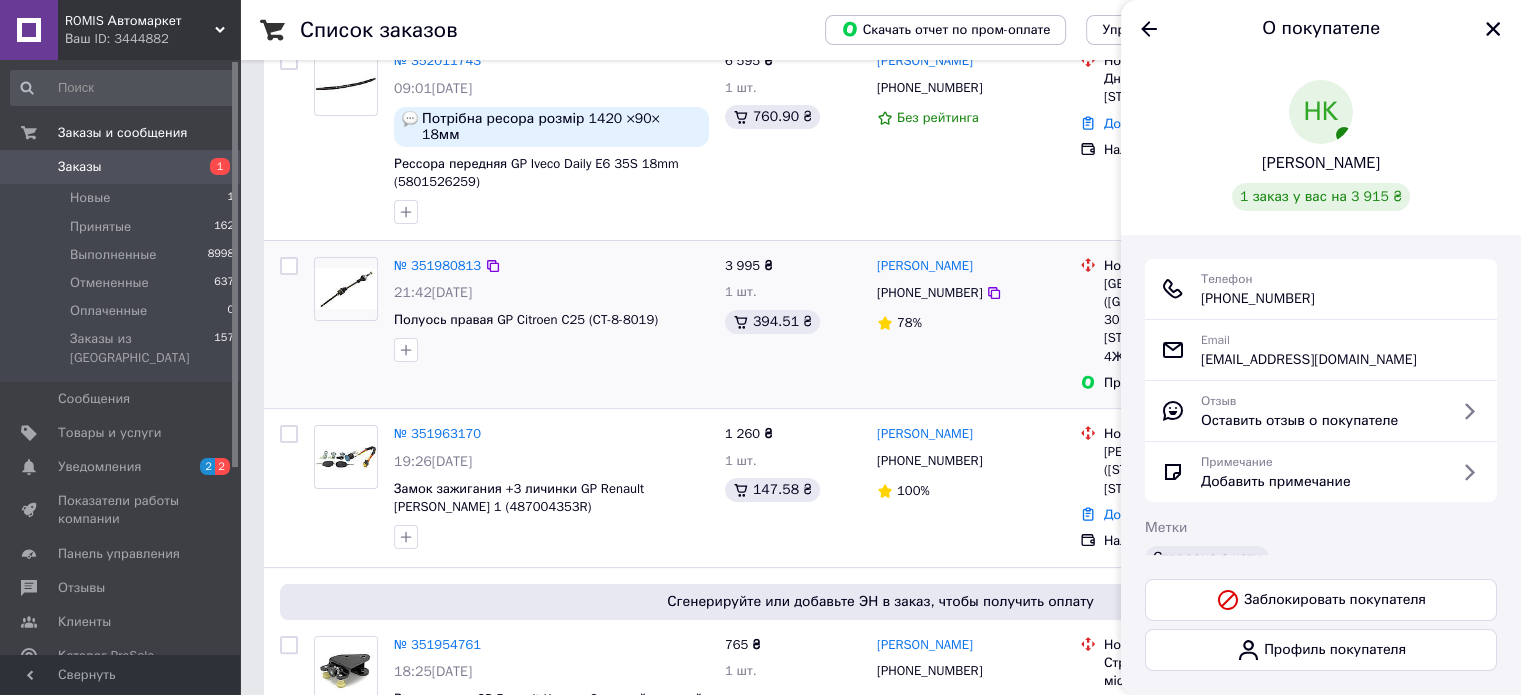 drag, startPoint x: 1334, startPoint y: 298, endPoint x: 1213, endPoint y: 302, distance: 121.0661 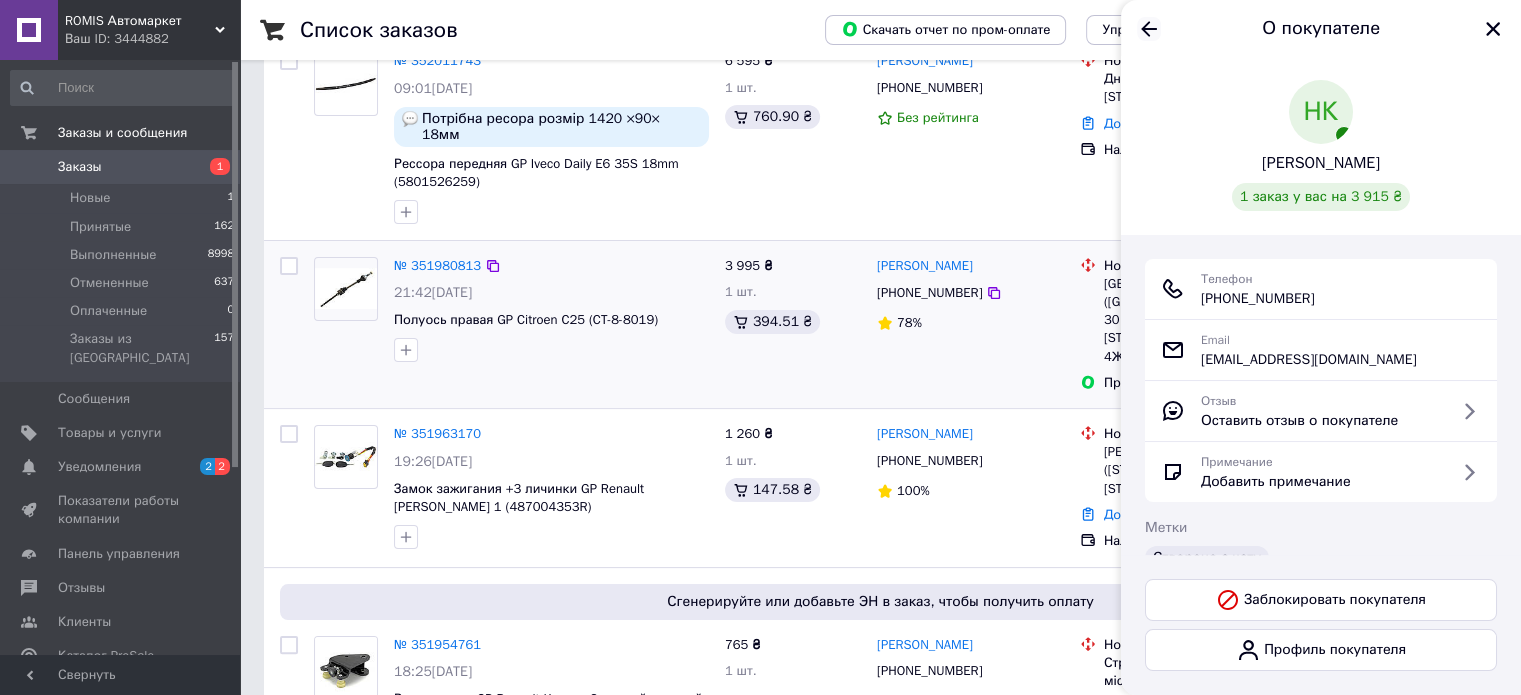 click 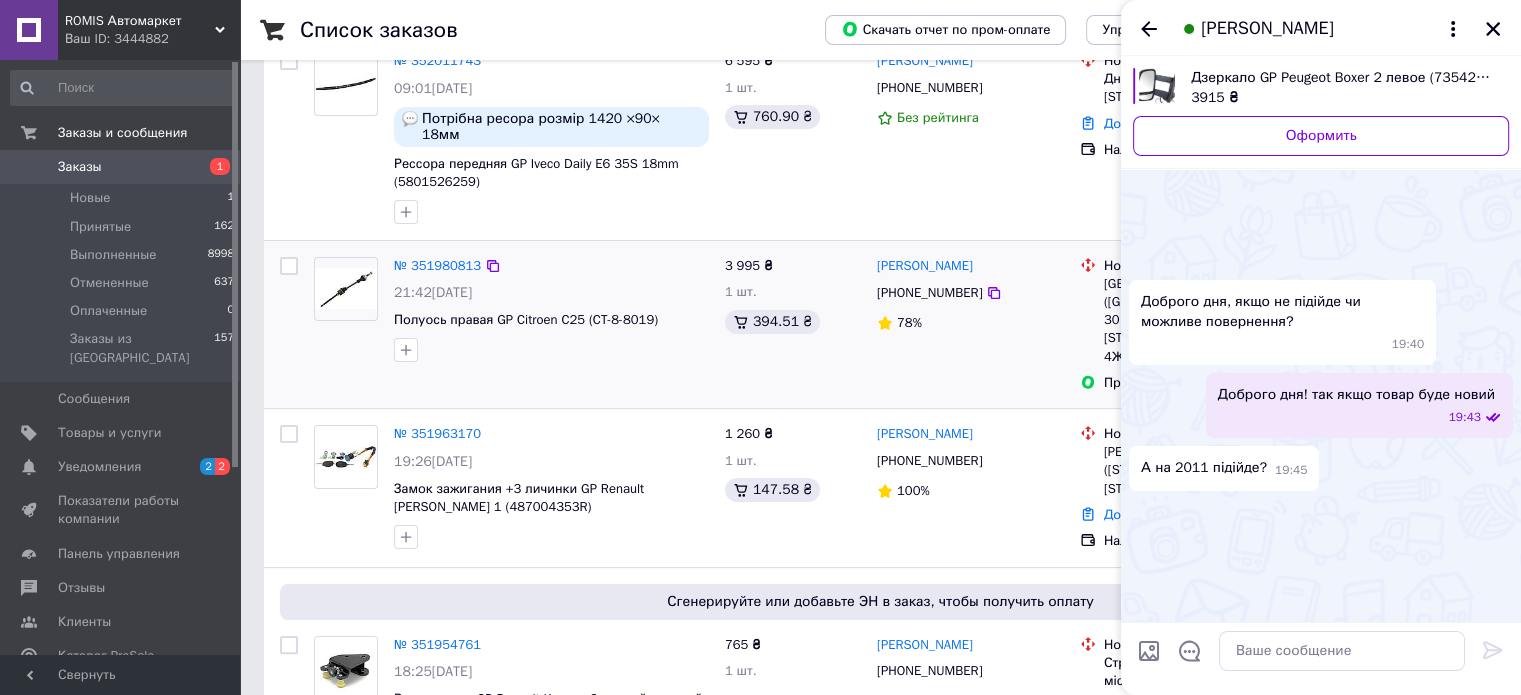 scroll, scrollTop: 2547, scrollLeft: 0, axis: vertical 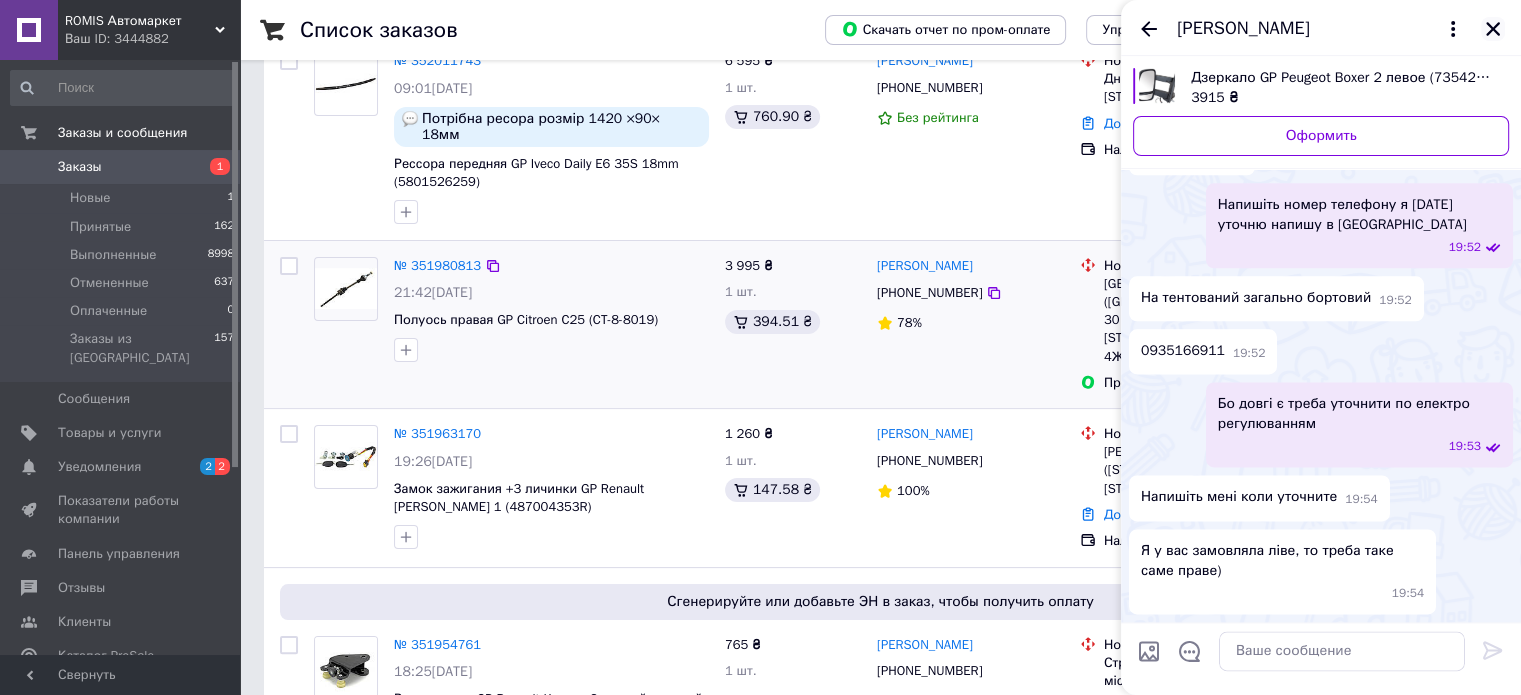click 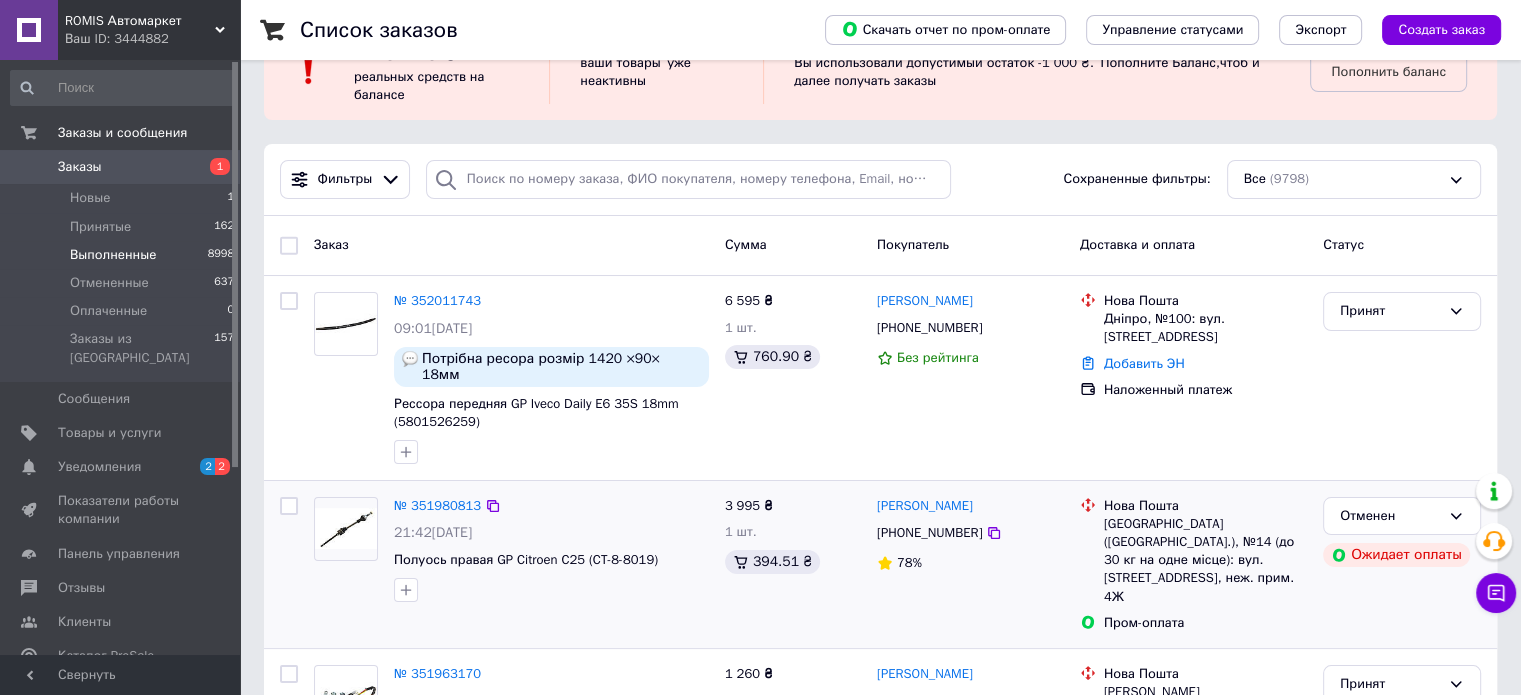 scroll, scrollTop: 0, scrollLeft: 0, axis: both 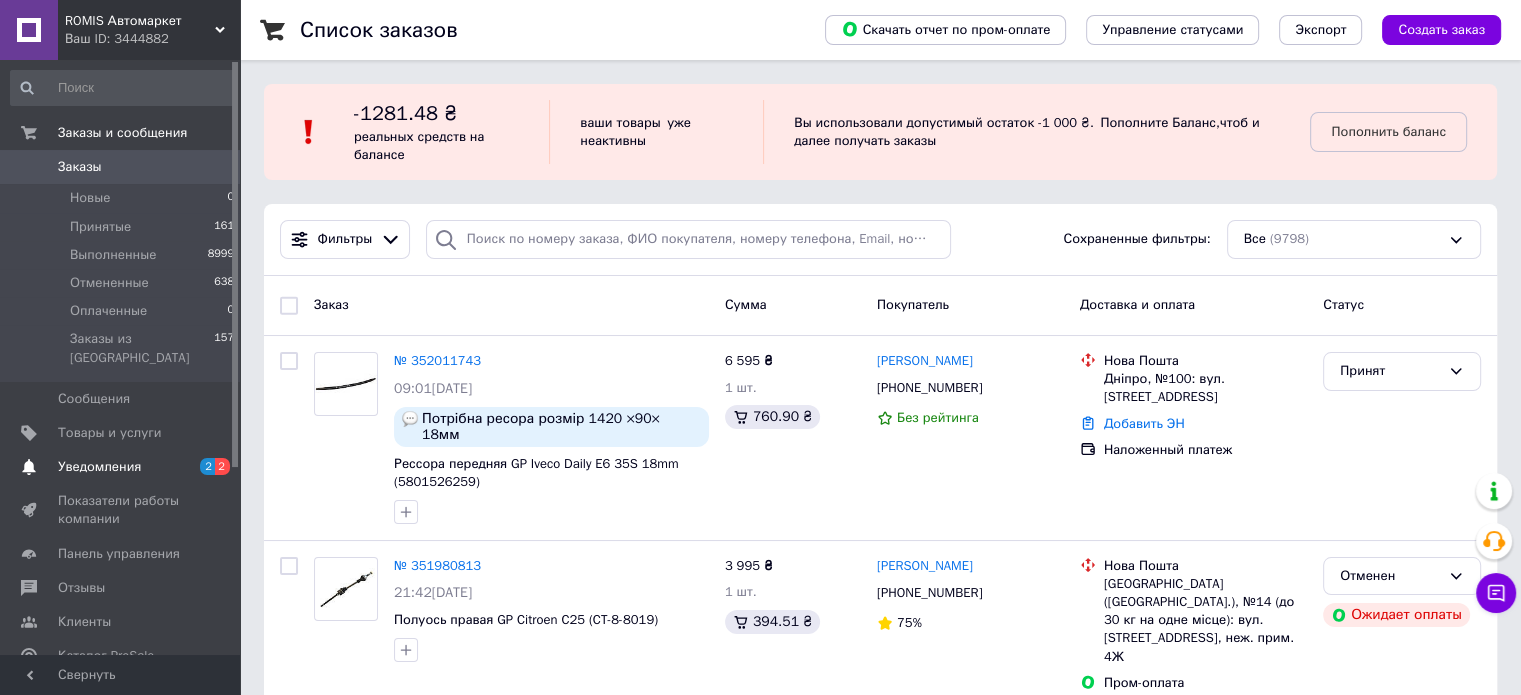 click on "Уведомления" at bounding box center (99, 467) 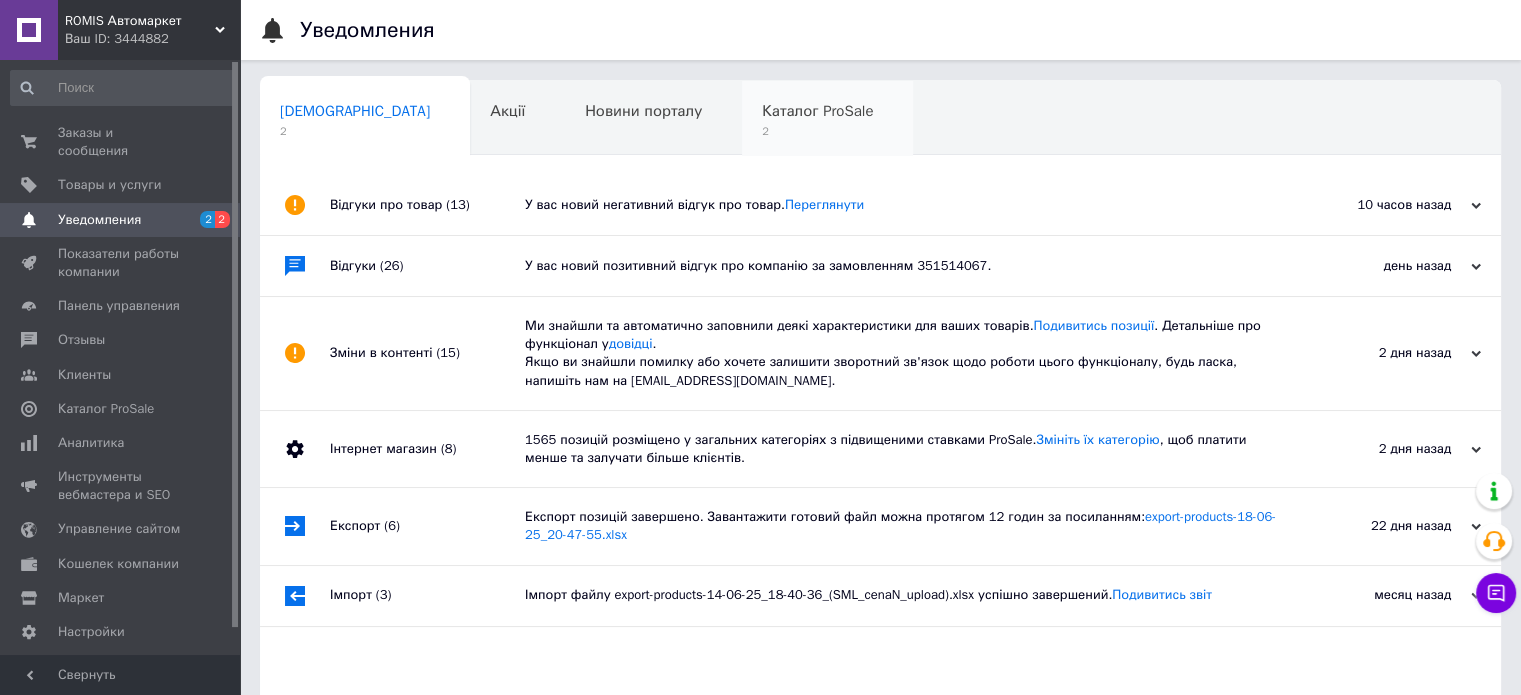 click on "Каталог ProSale" at bounding box center (817, 111) 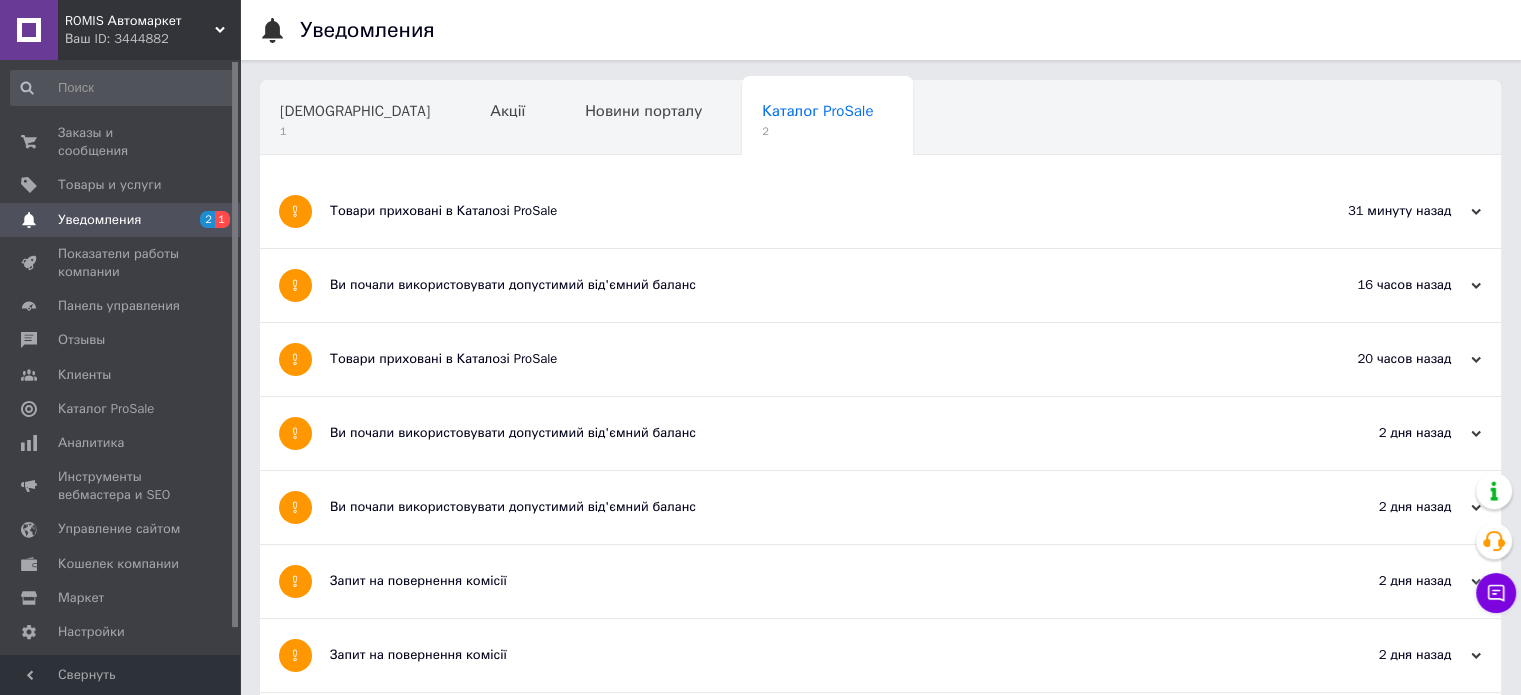 click on "Товари приховані в Каталозі ProSale" at bounding box center [805, 211] 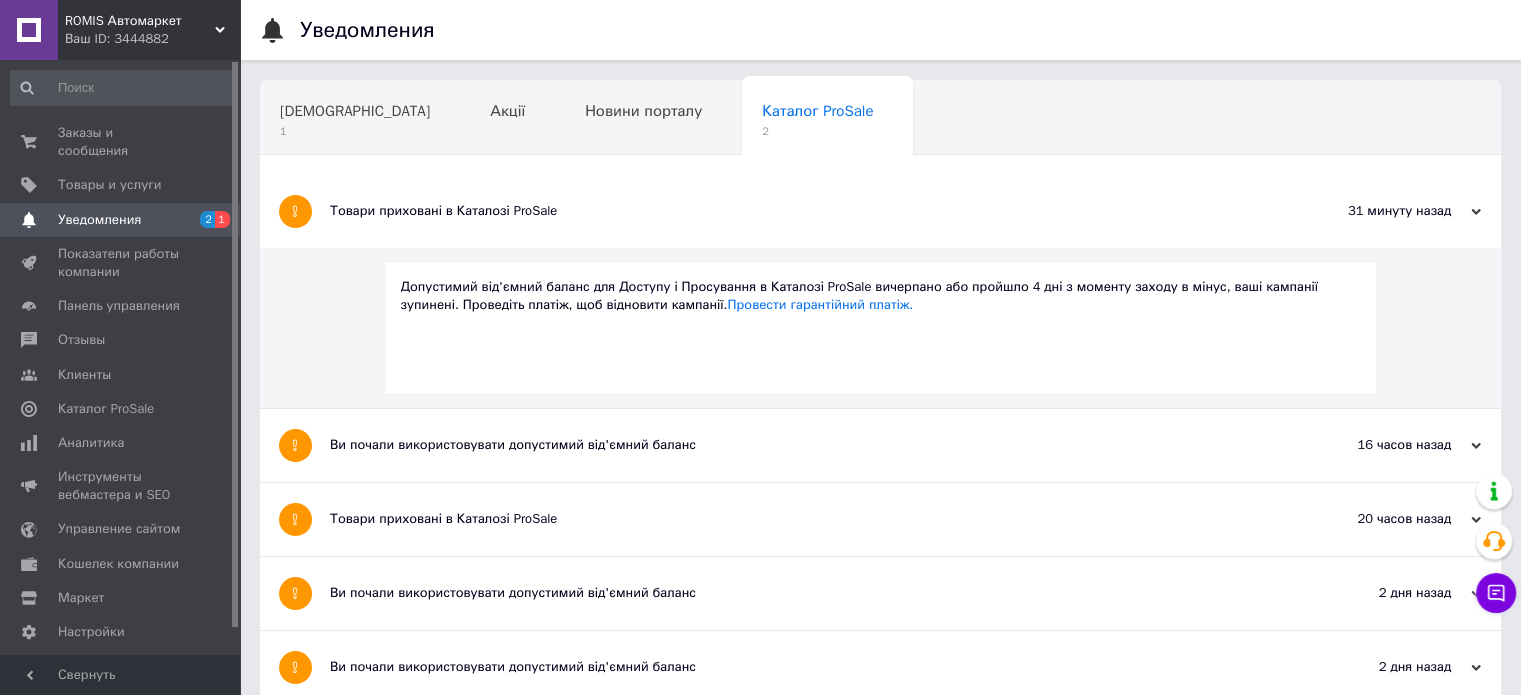 click on "Ви почали використовувати допустимий від'ємний баланс" at bounding box center [805, 445] 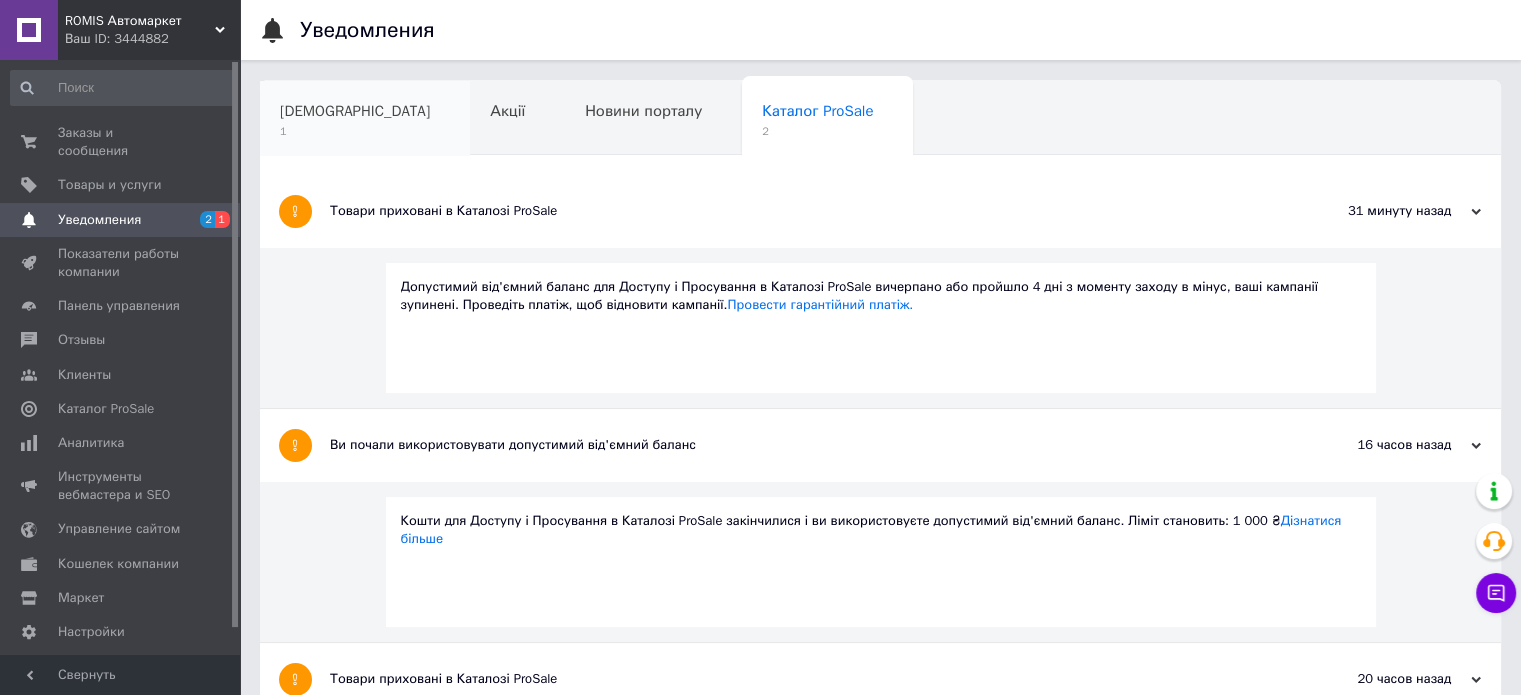 click on "1" at bounding box center (355, 131) 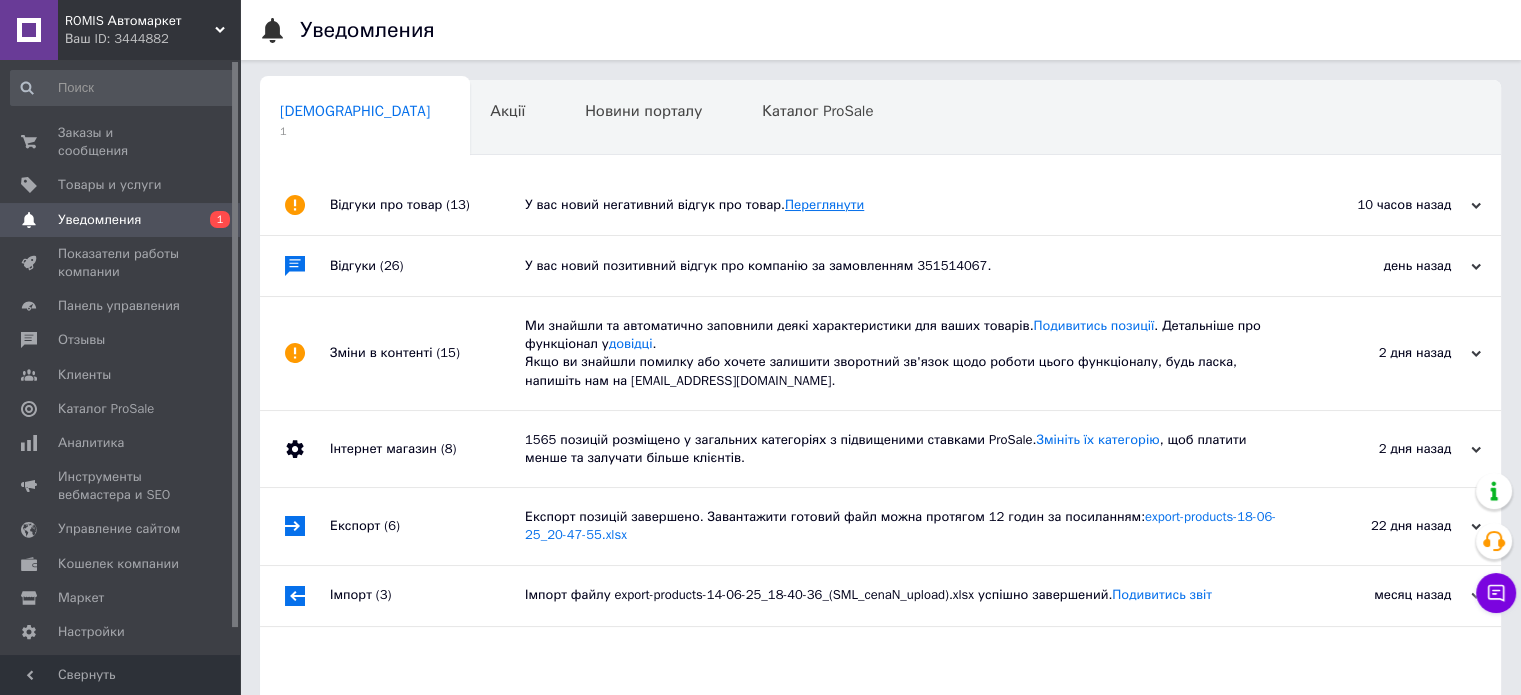 click on "Переглянути" at bounding box center [824, 204] 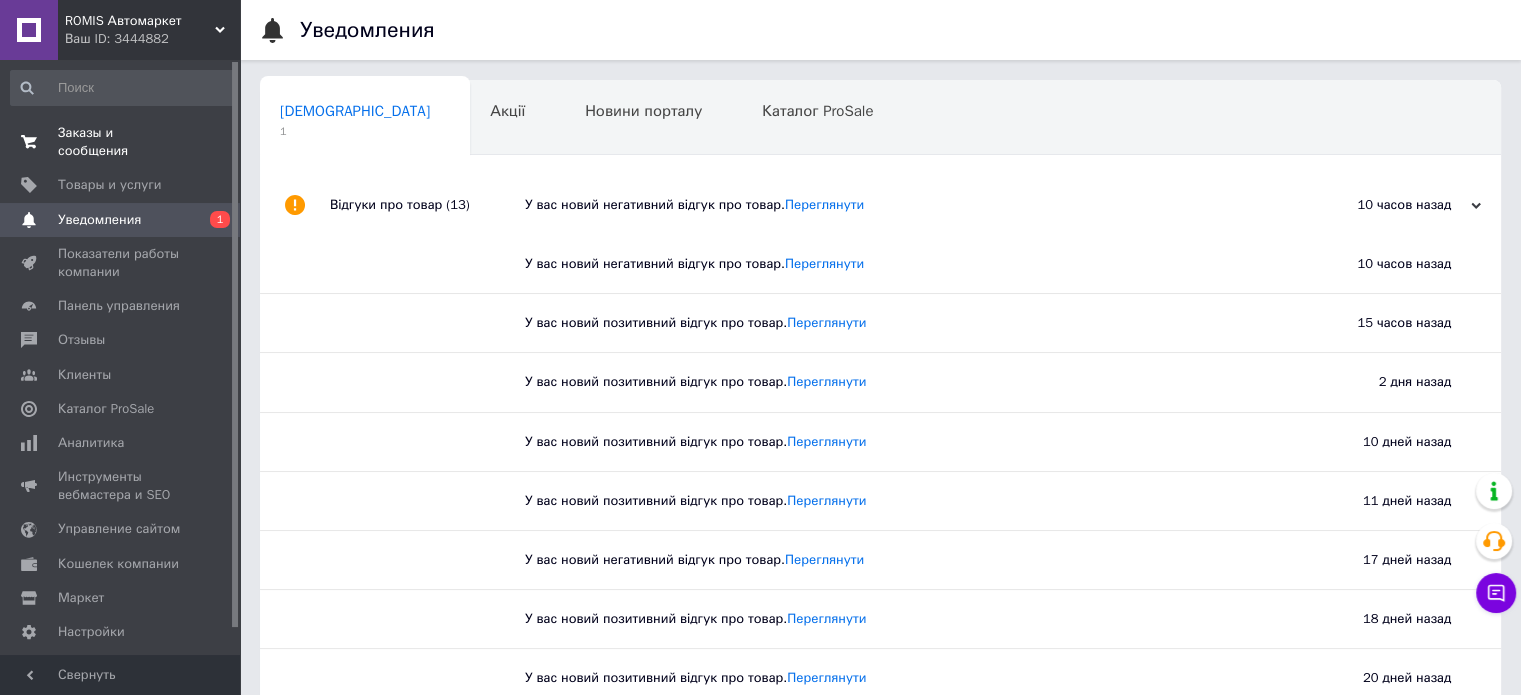 click on "Заказы и сообщения" at bounding box center [121, 142] 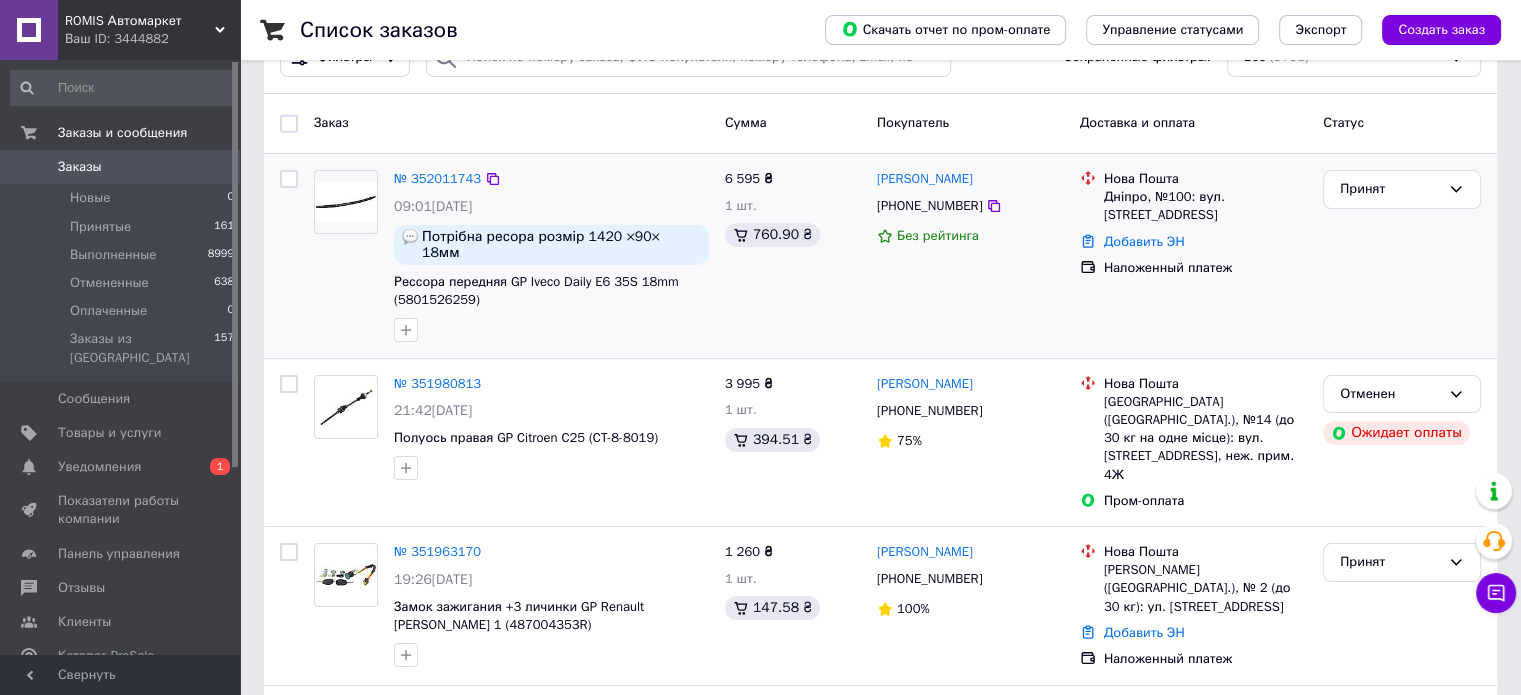 scroll, scrollTop: 200, scrollLeft: 0, axis: vertical 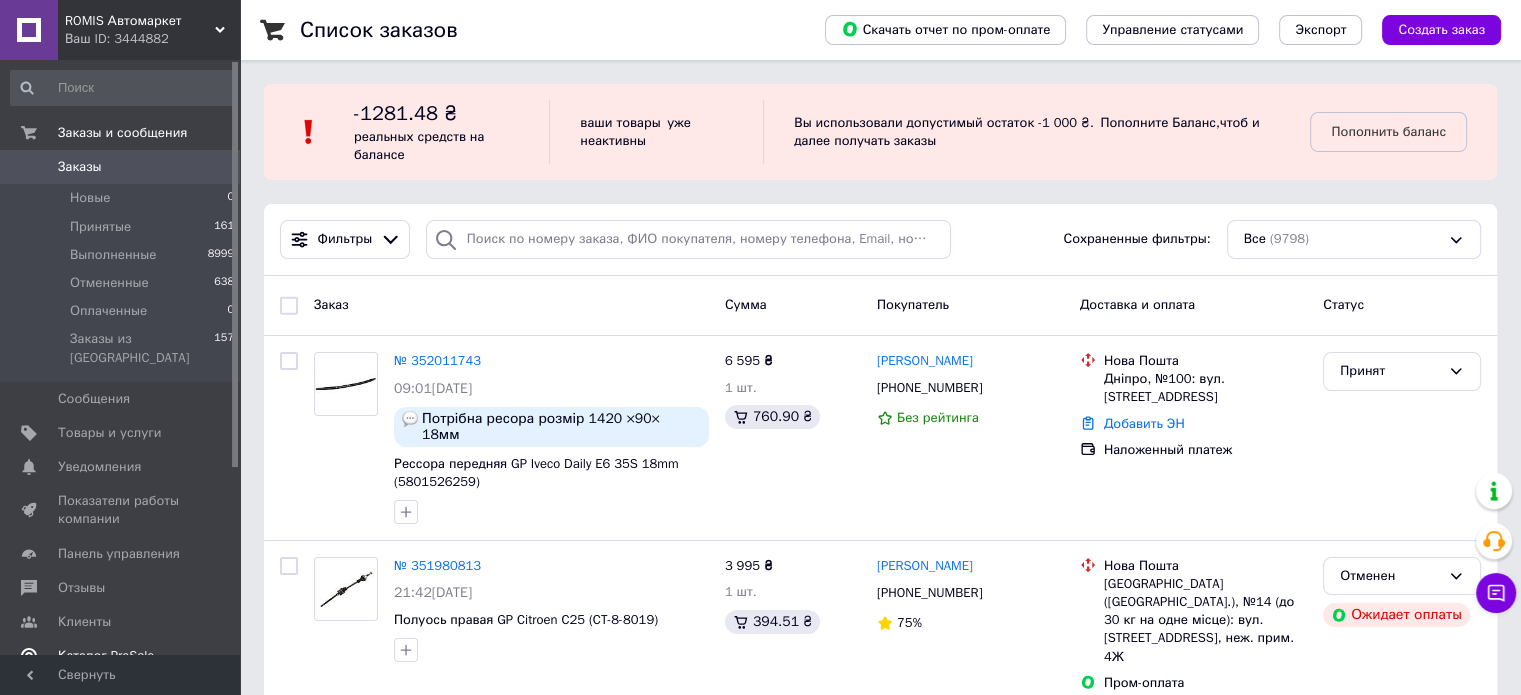 click on "Каталог ProSale" at bounding box center (123, 656) 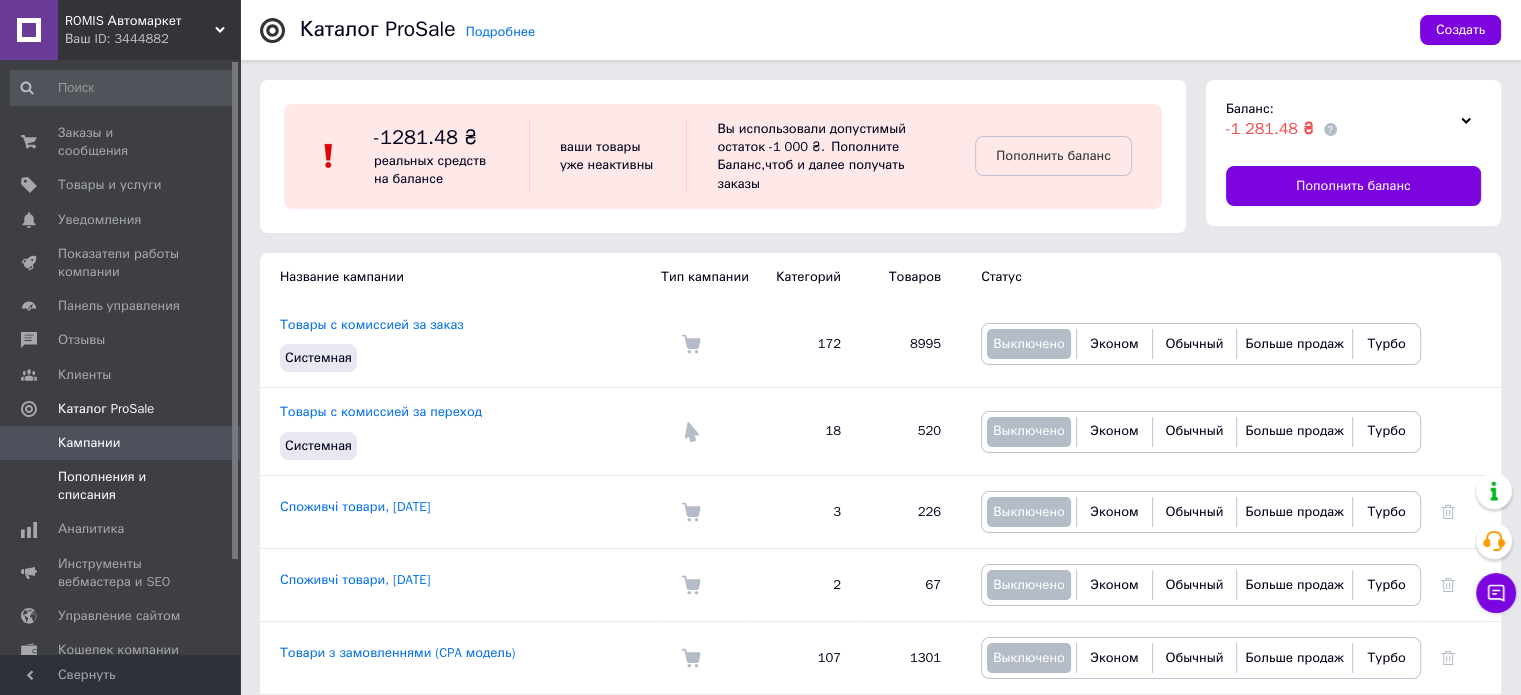 click on "Пополнения и списания" at bounding box center [121, 486] 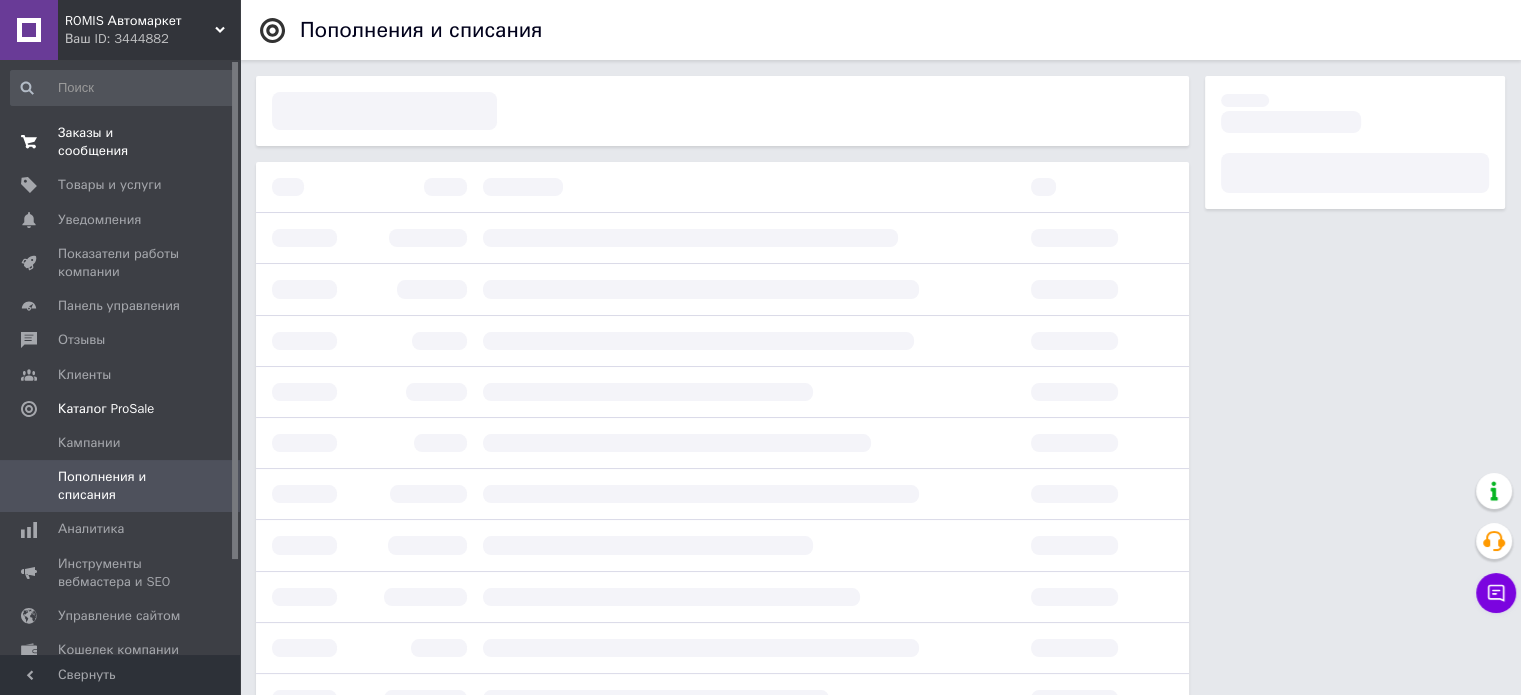 click on "Заказы и сообщения" at bounding box center [121, 142] 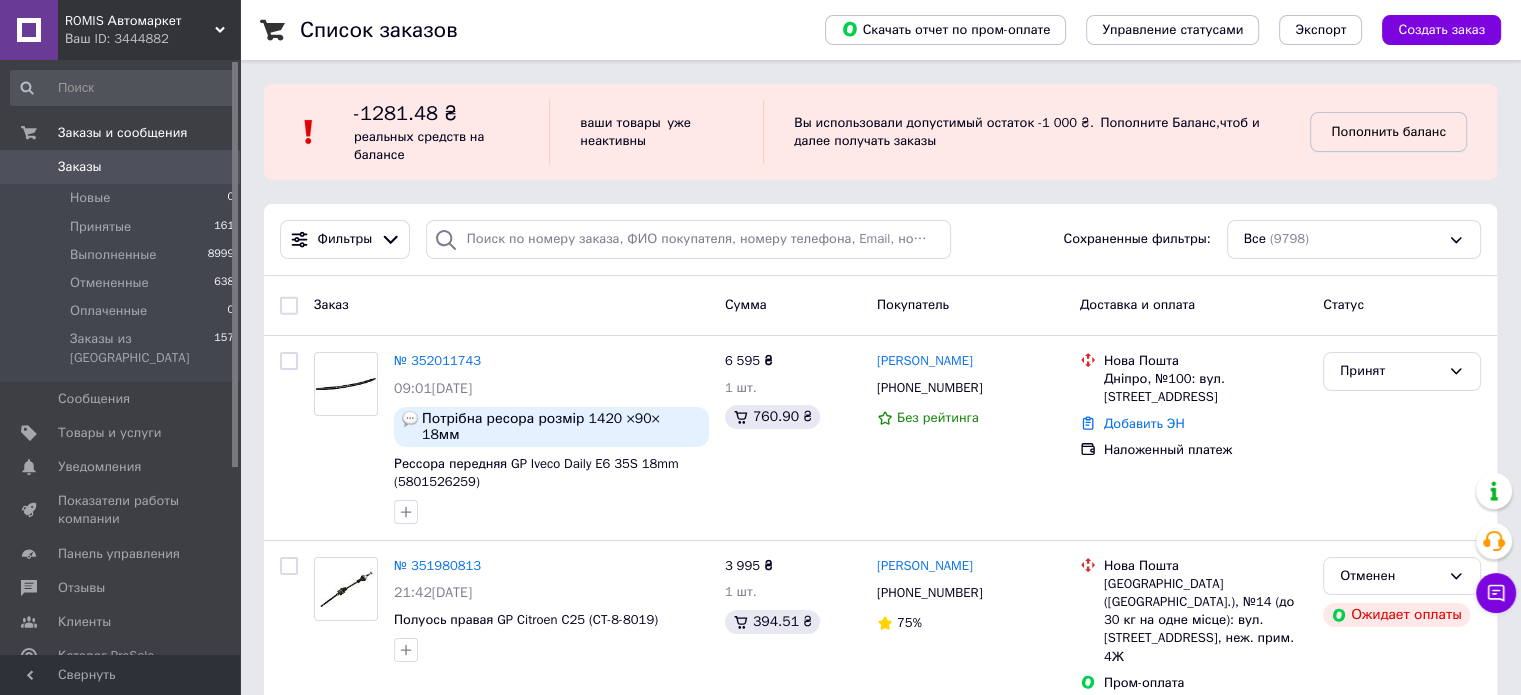 click on "Пополнить баланс" at bounding box center [1388, 131] 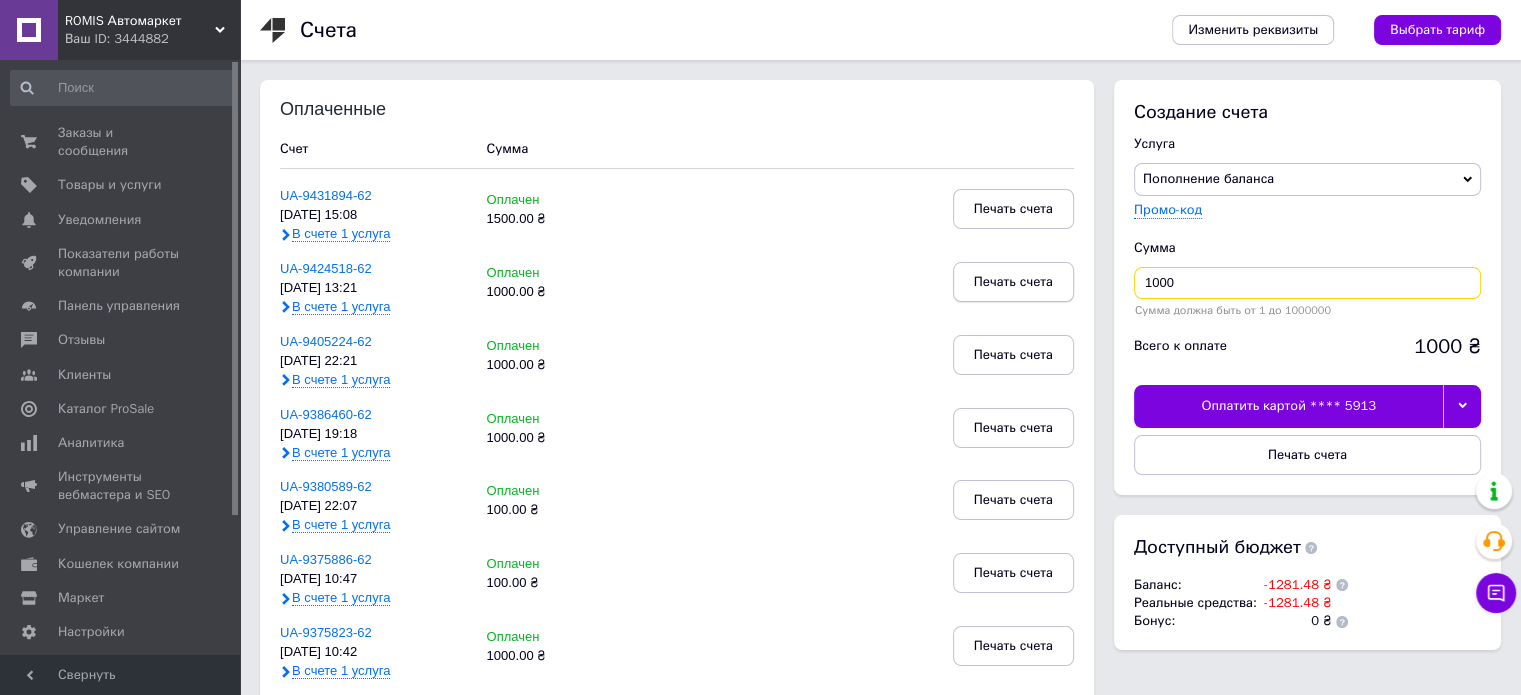 drag, startPoint x: 1045, startPoint y: 267, endPoint x: 1029, endPoint y: 267, distance: 16 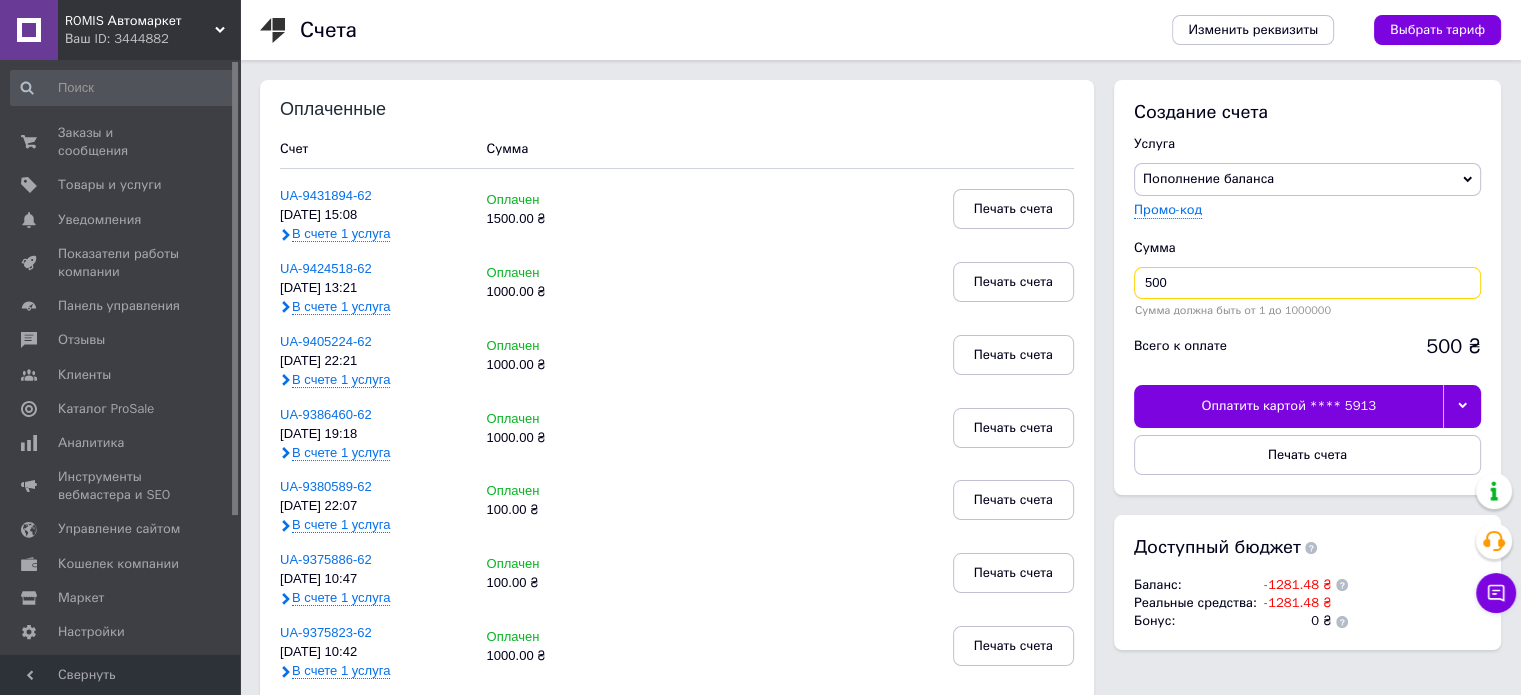 type on "500" 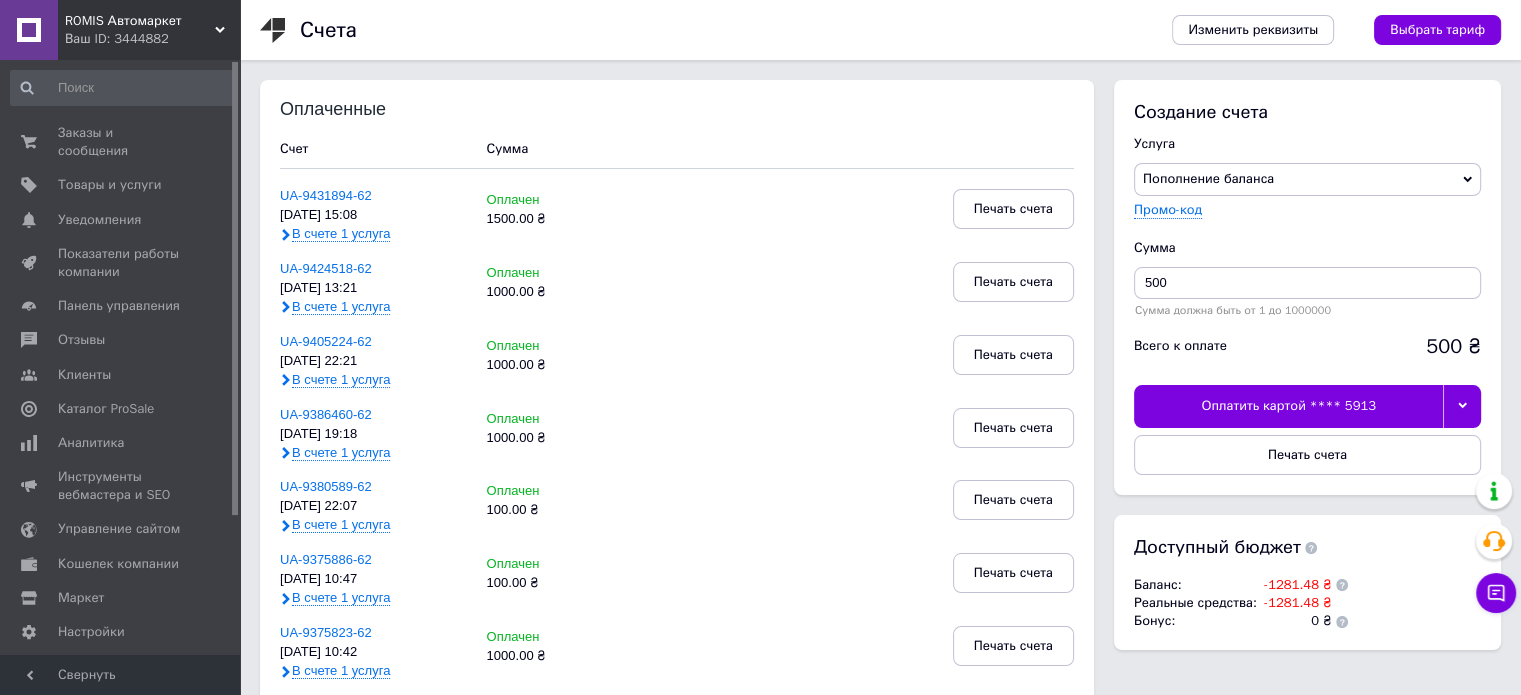 click at bounding box center (1462, 406) 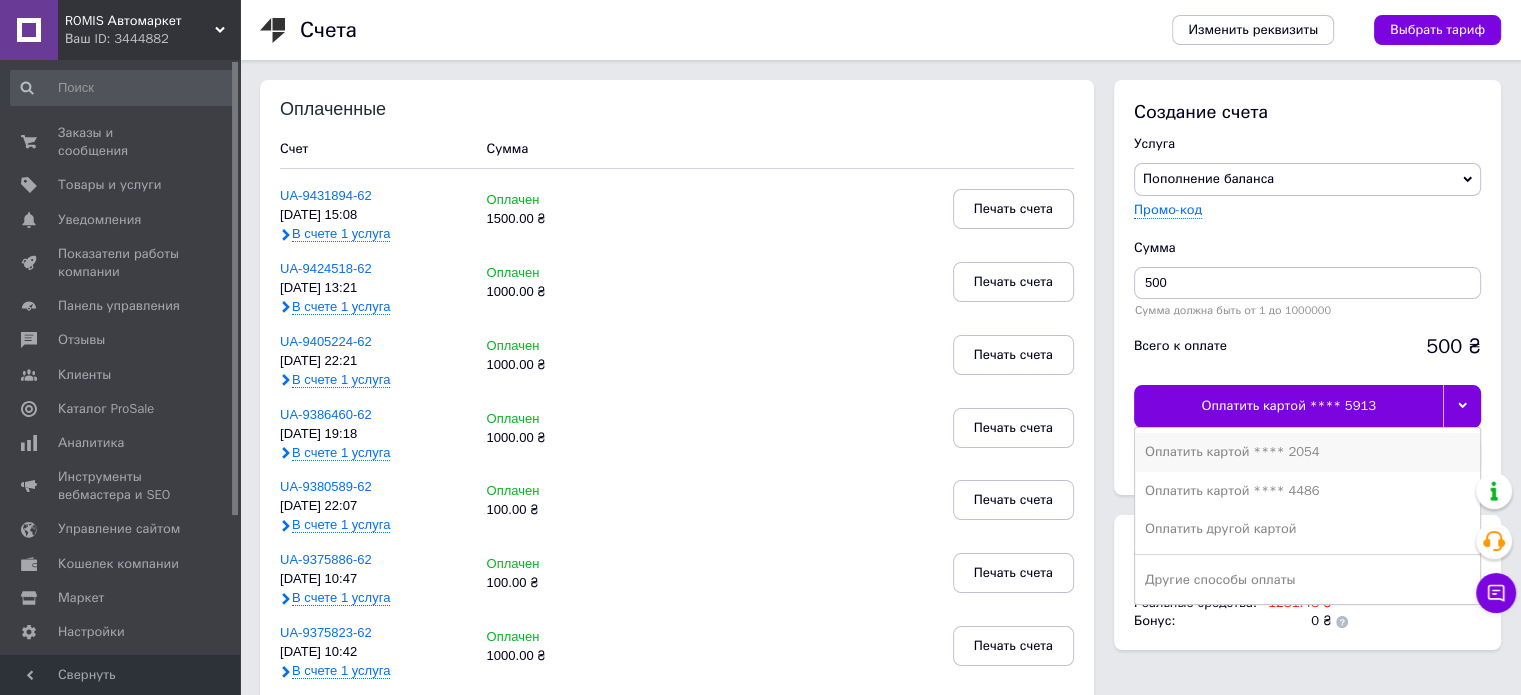 click on "Оплатить картой  **** 2054" at bounding box center [1307, 452] 